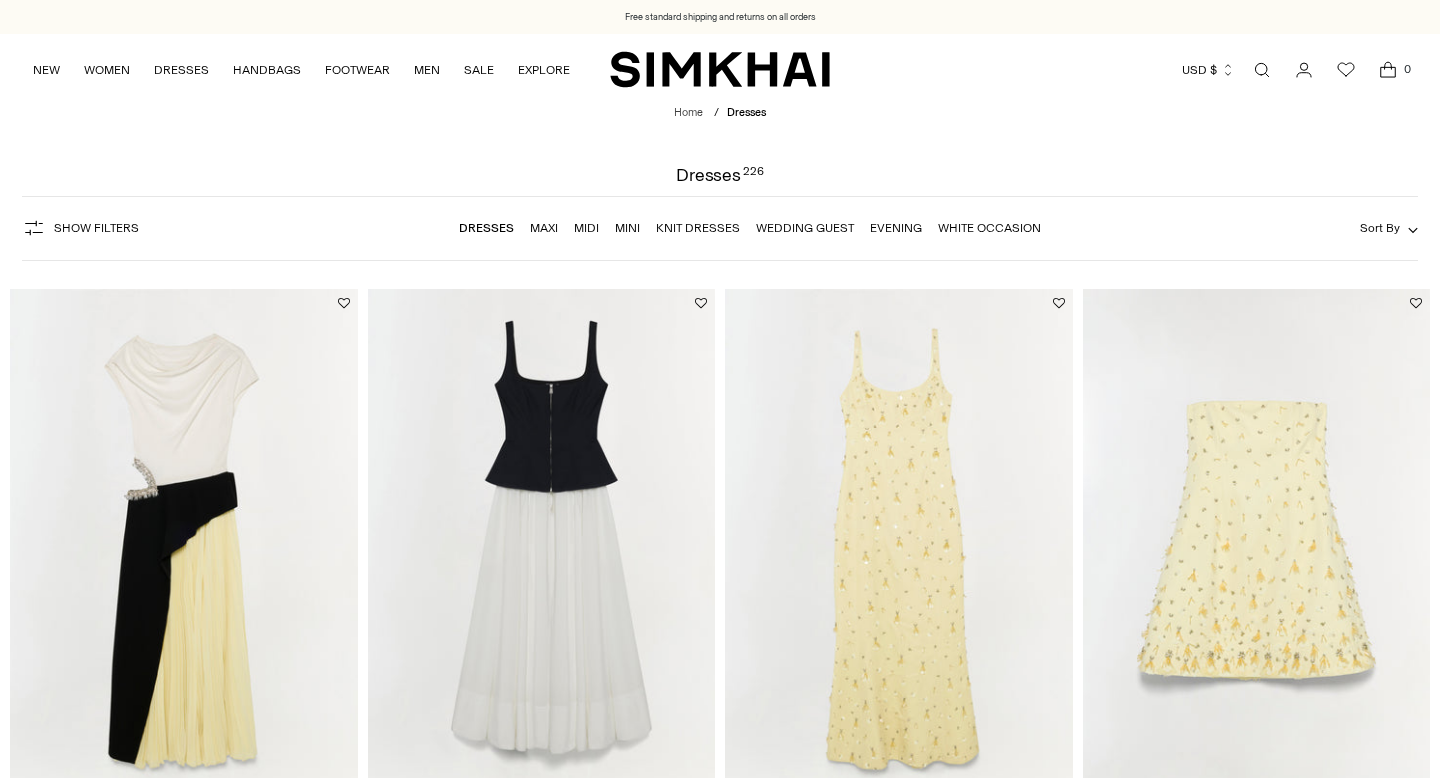scroll, scrollTop: 0, scrollLeft: 0, axis: both 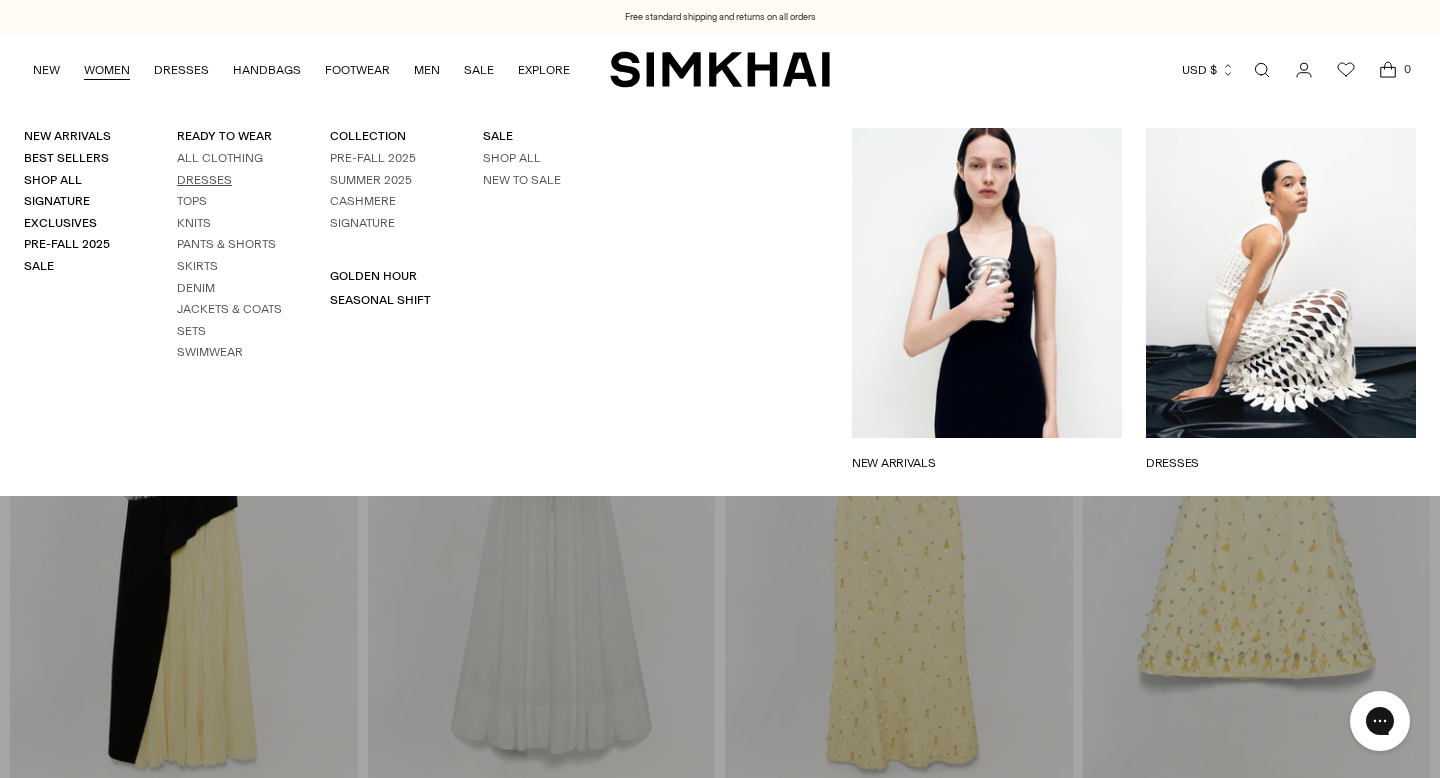 click on "Dresses" at bounding box center [204, 180] 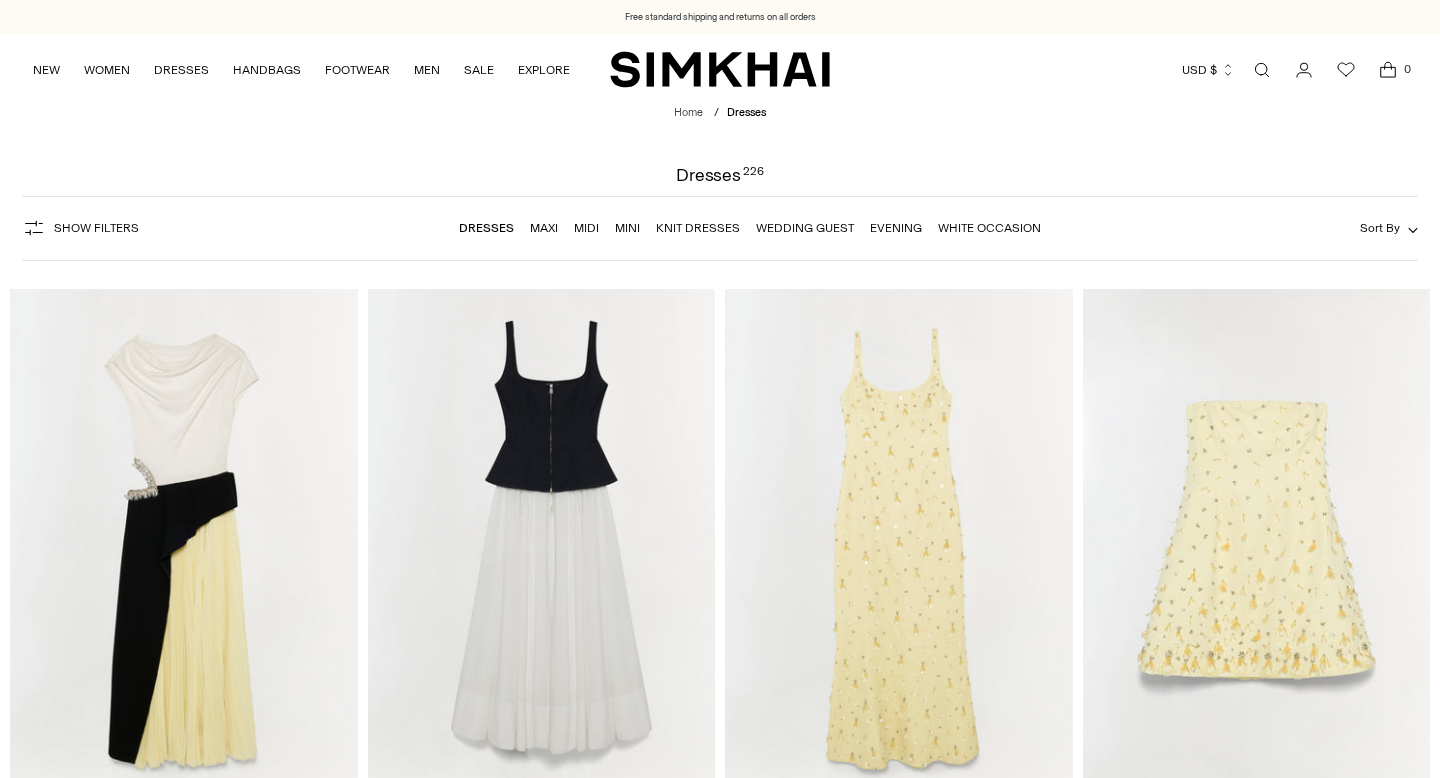 scroll, scrollTop: 0, scrollLeft: 0, axis: both 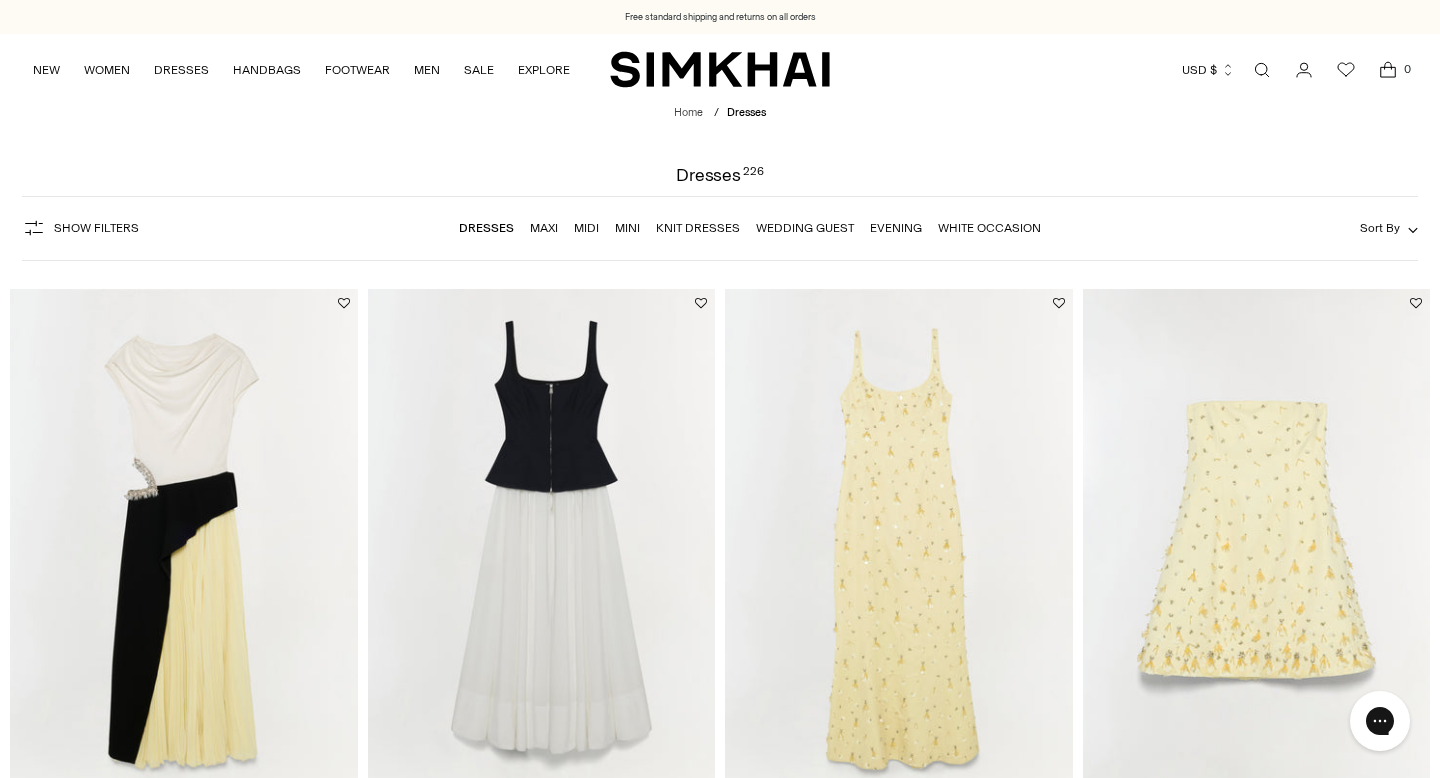 click on "Show Filters
Show Filters
Dresses
Maxi
Midi
Mini
Knit Dresses
Wedding Guest
Evening
White Occasion" at bounding box center (720, 228) 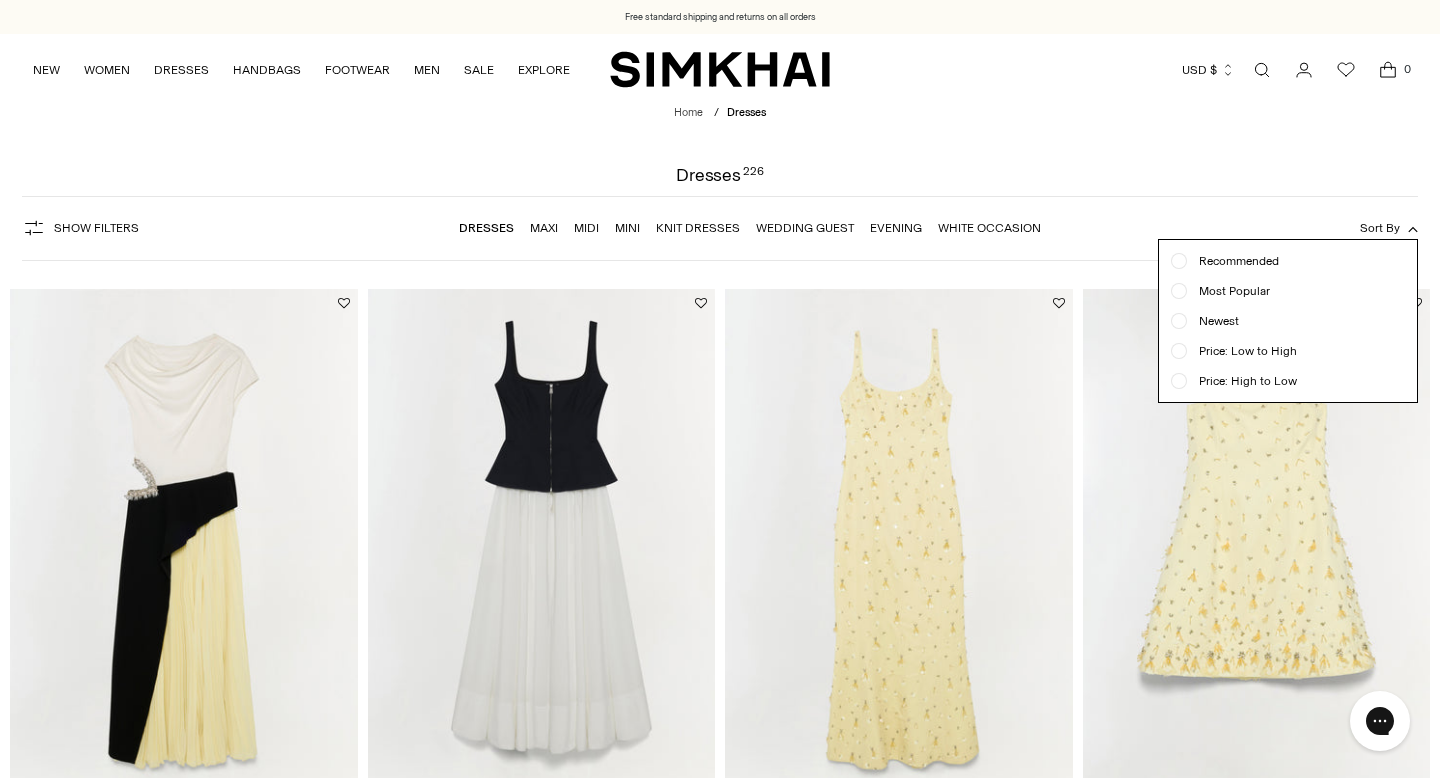 click on "Recommended
Most Popular
Newest" at bounding box center [1288, 321] 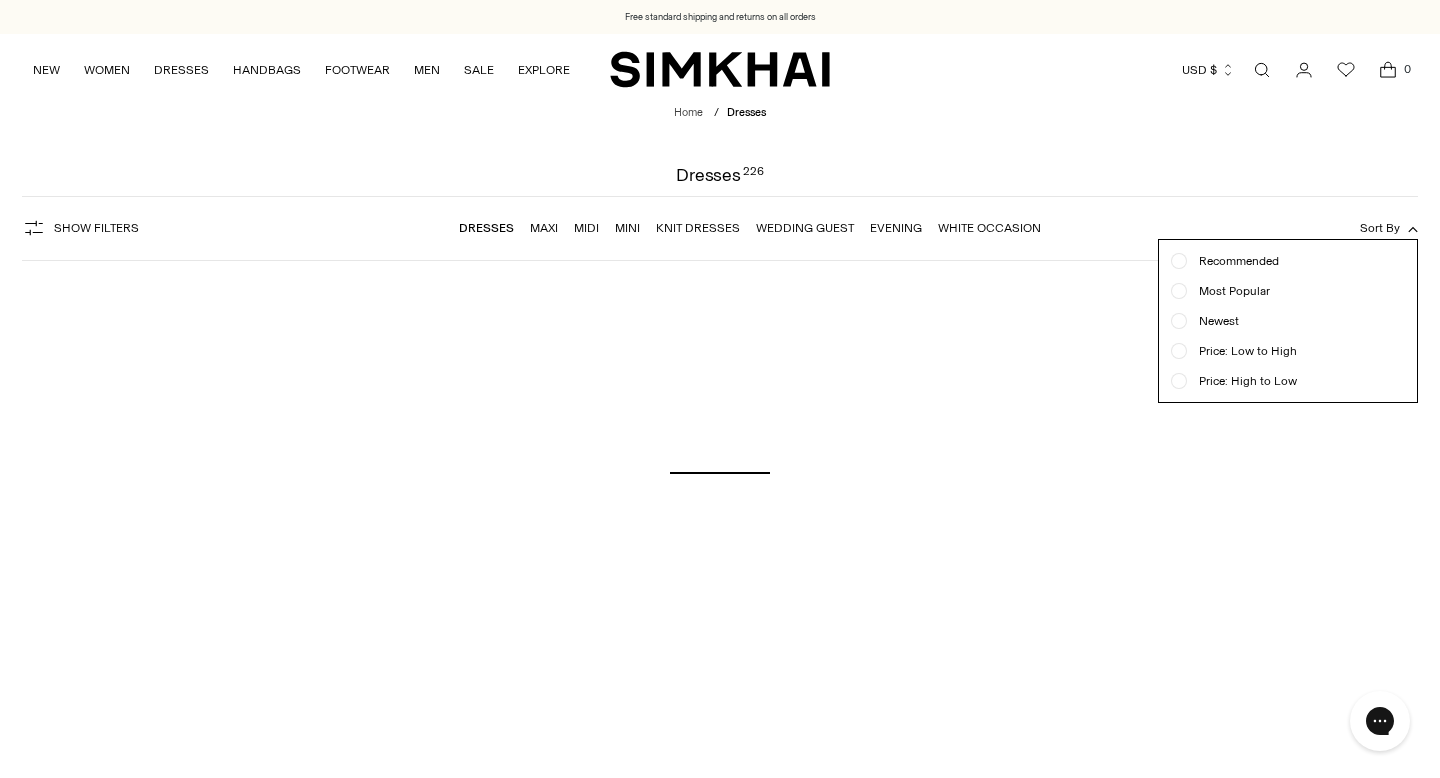 click on "Sort By" at bounding box center (1380, 228) 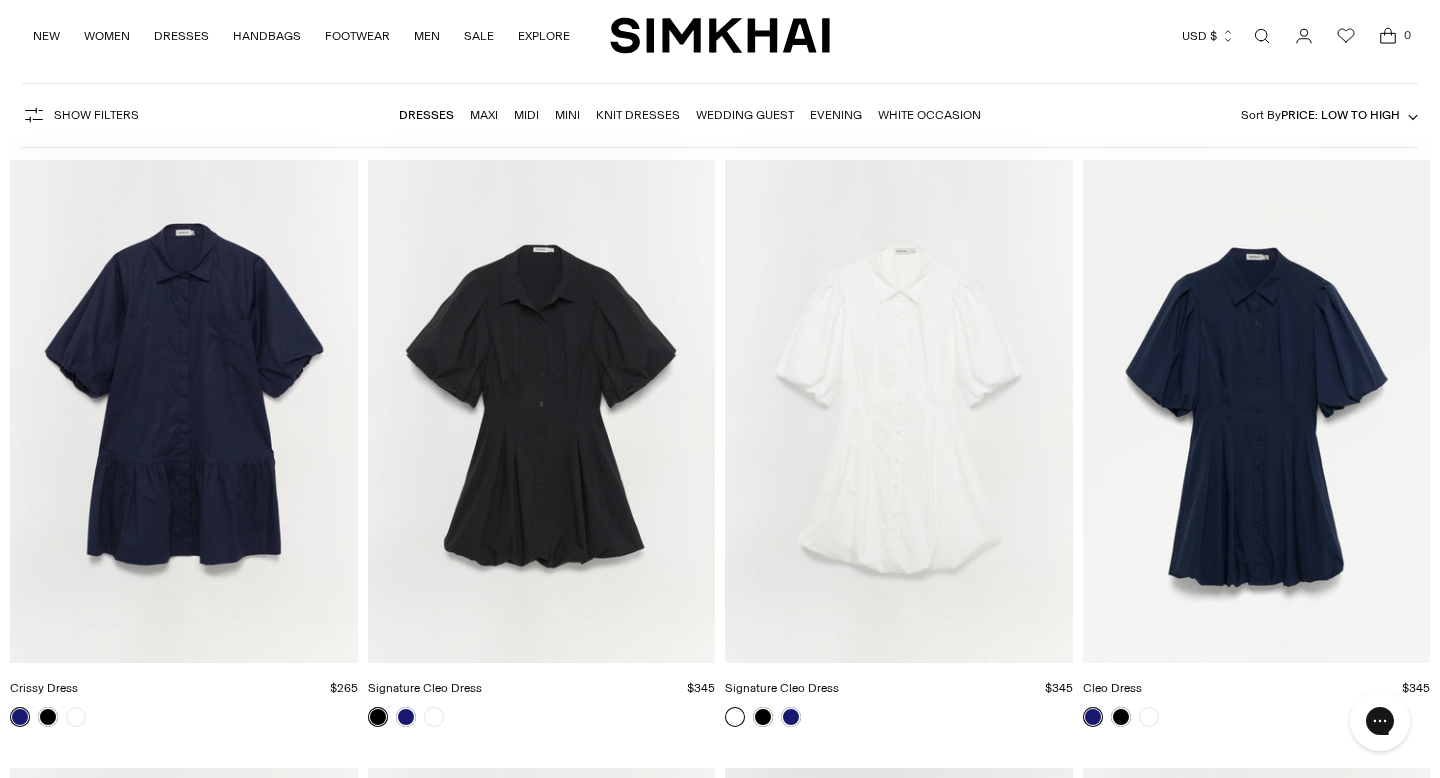 scroll, scrollTop: 148, scrollLeft: 0, axis: vertical 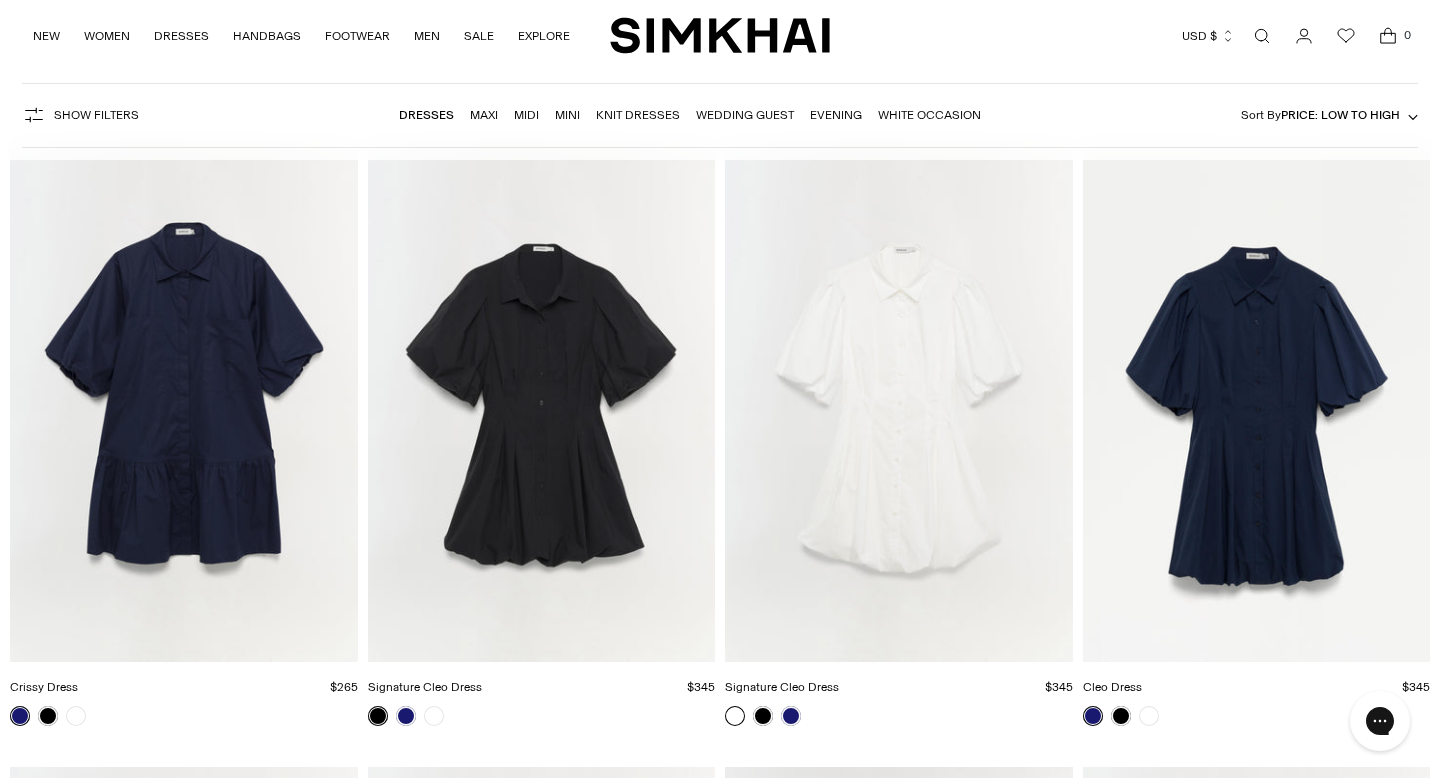 click on "Dresses" at bounding box center (426, 115) 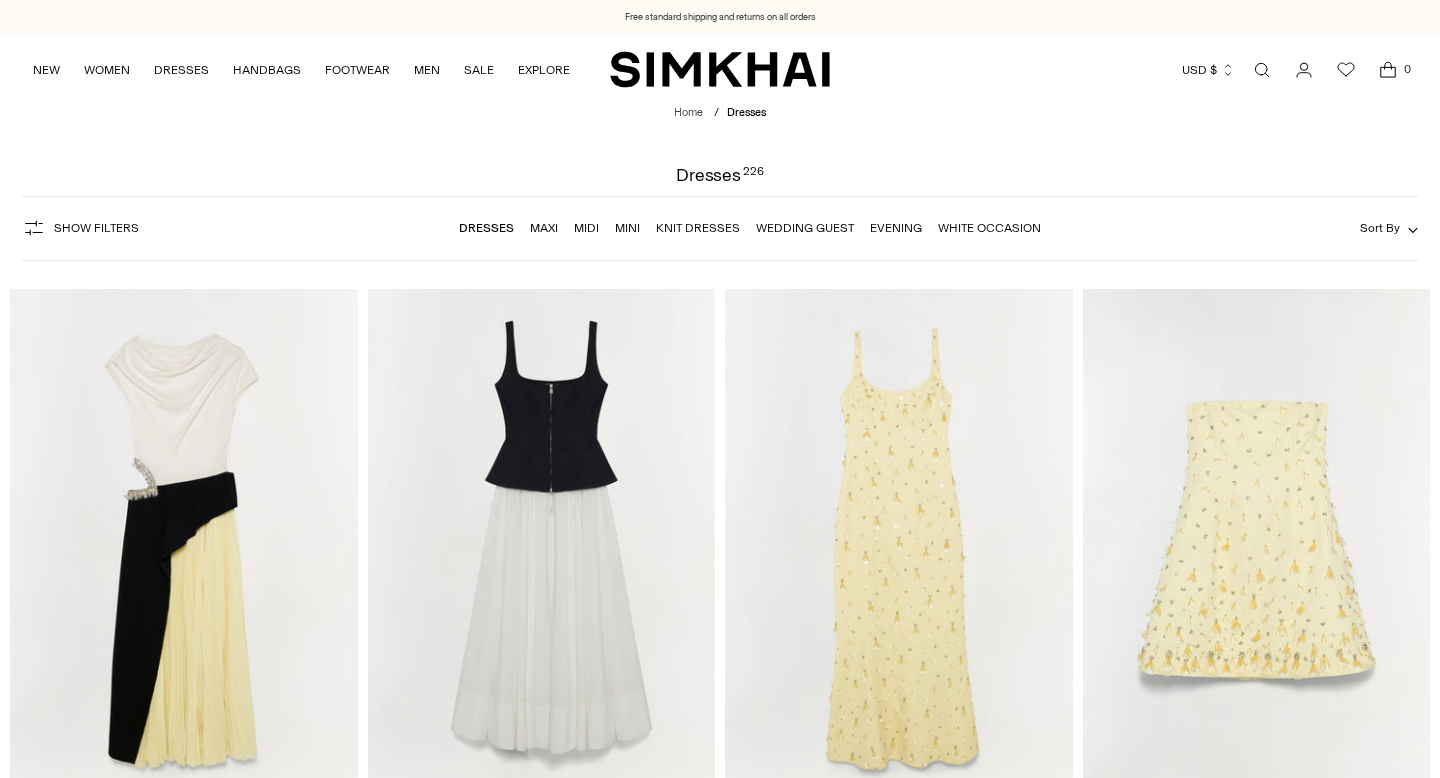 click on "Show Filters" at bounding box center [80, 228] 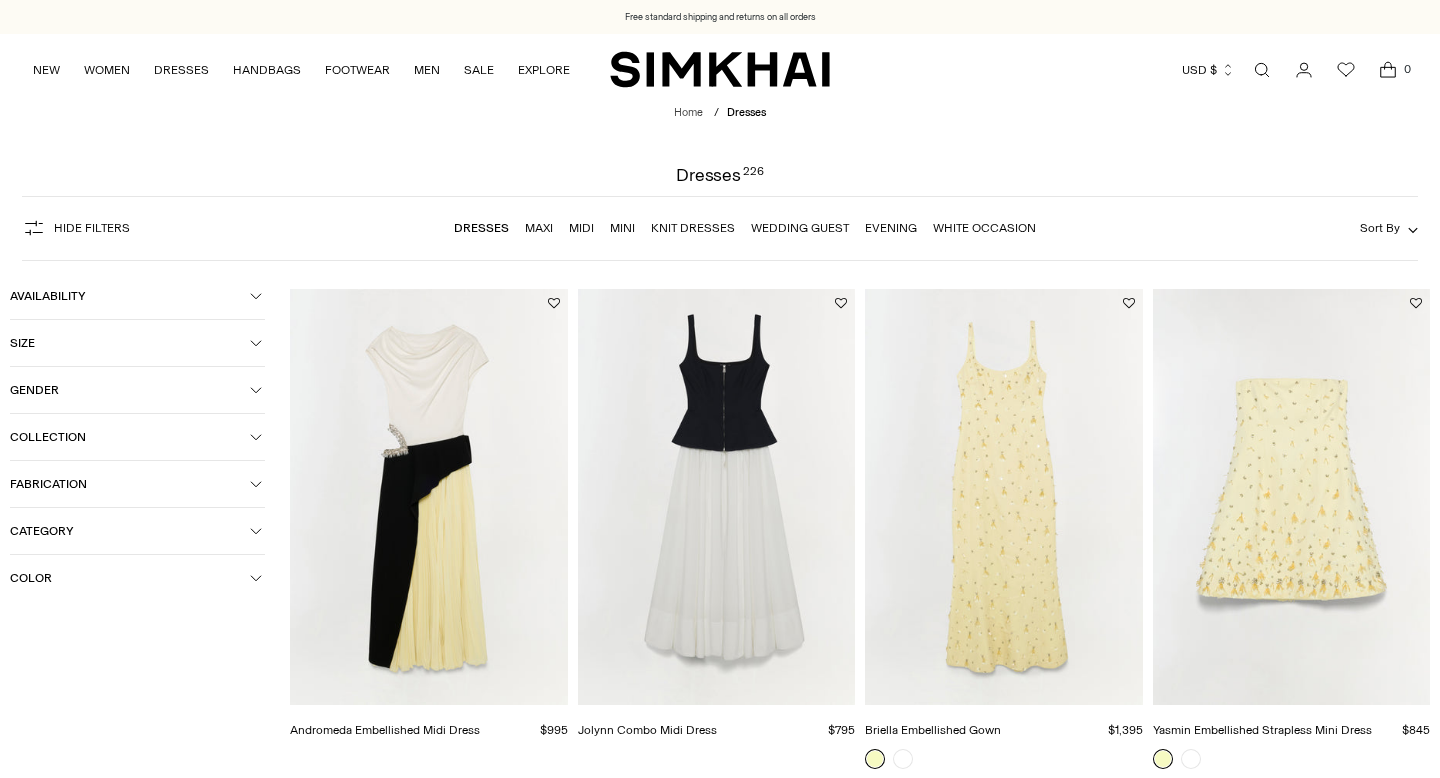 scroll, scrollTop: 0, scrollLeft: 0, axis: both 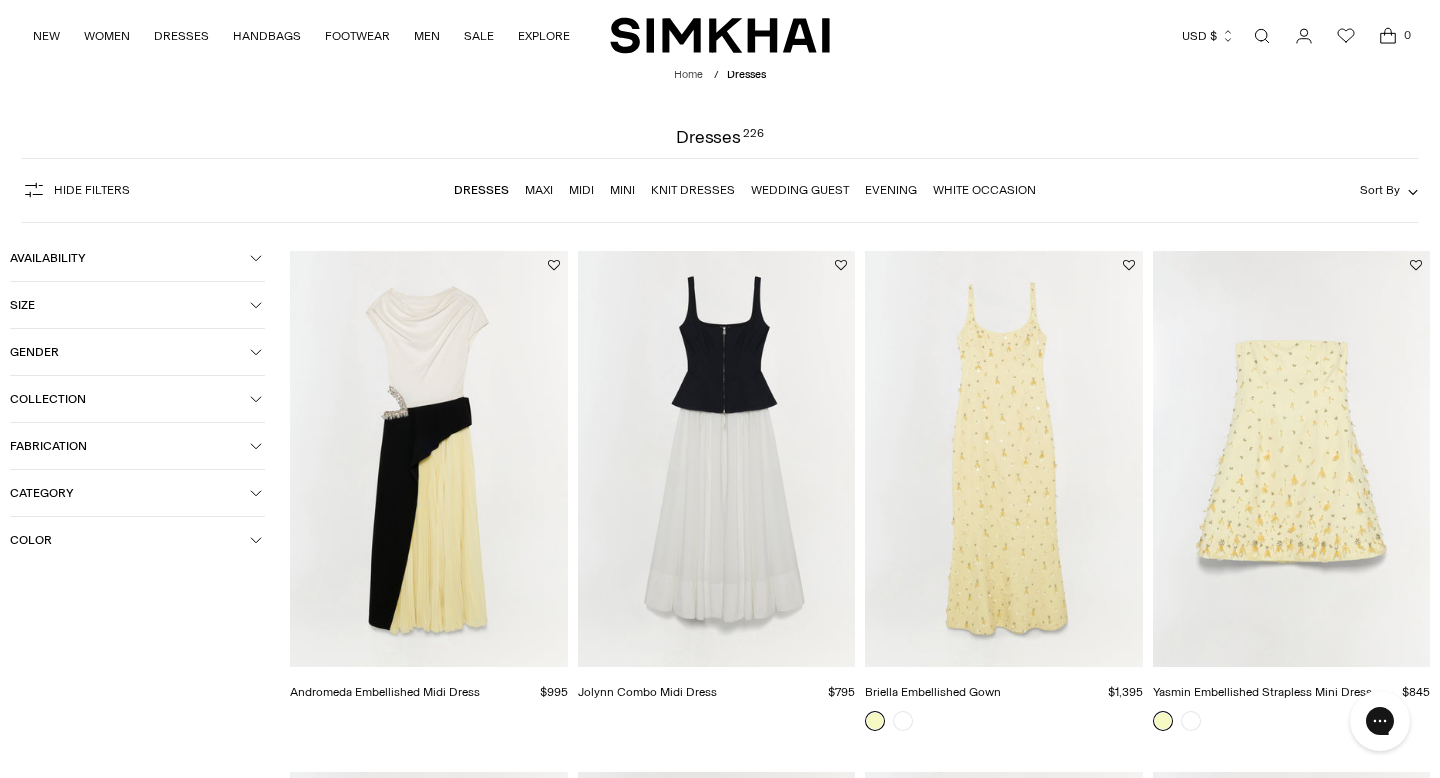click on "Gender" at bounding box center (137, 352) 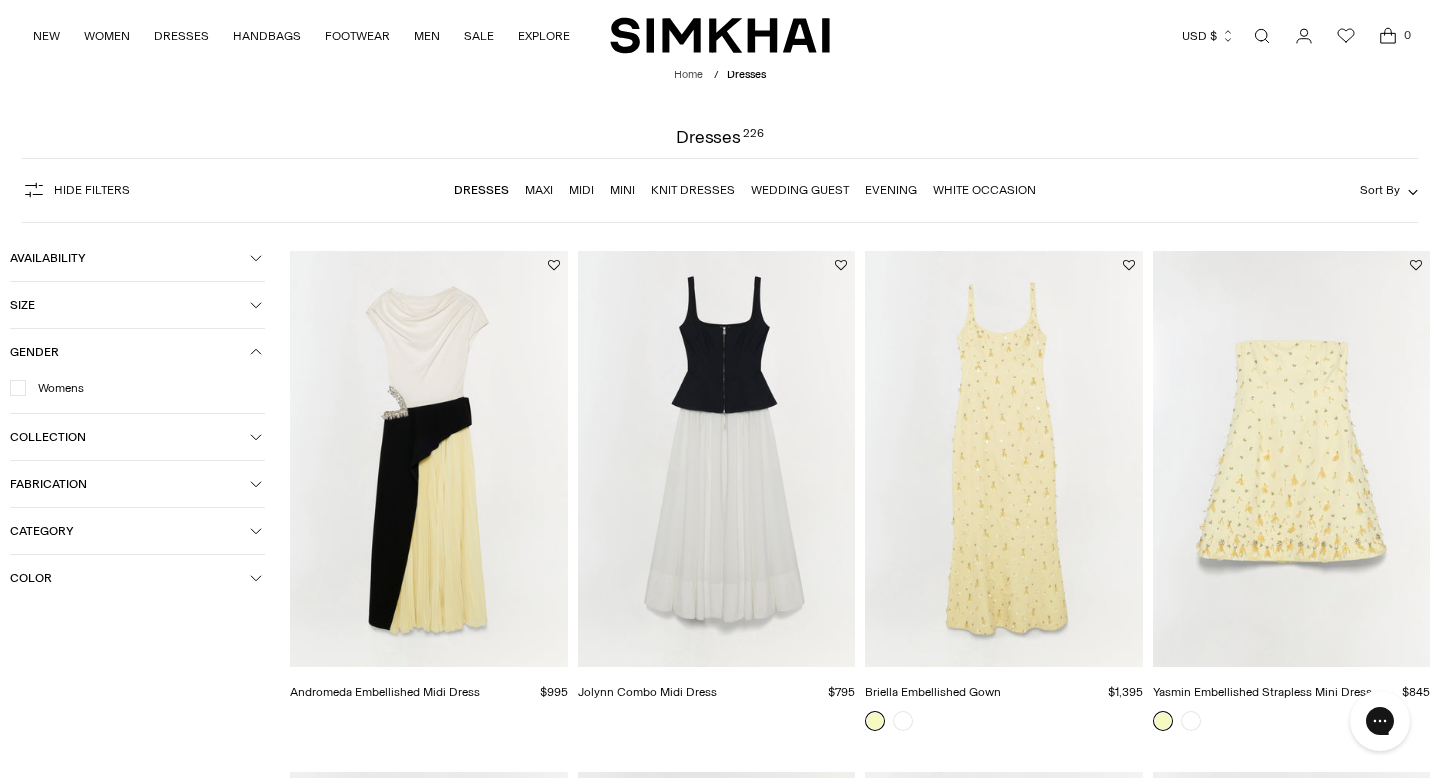 click at bounding box center (18, 388) 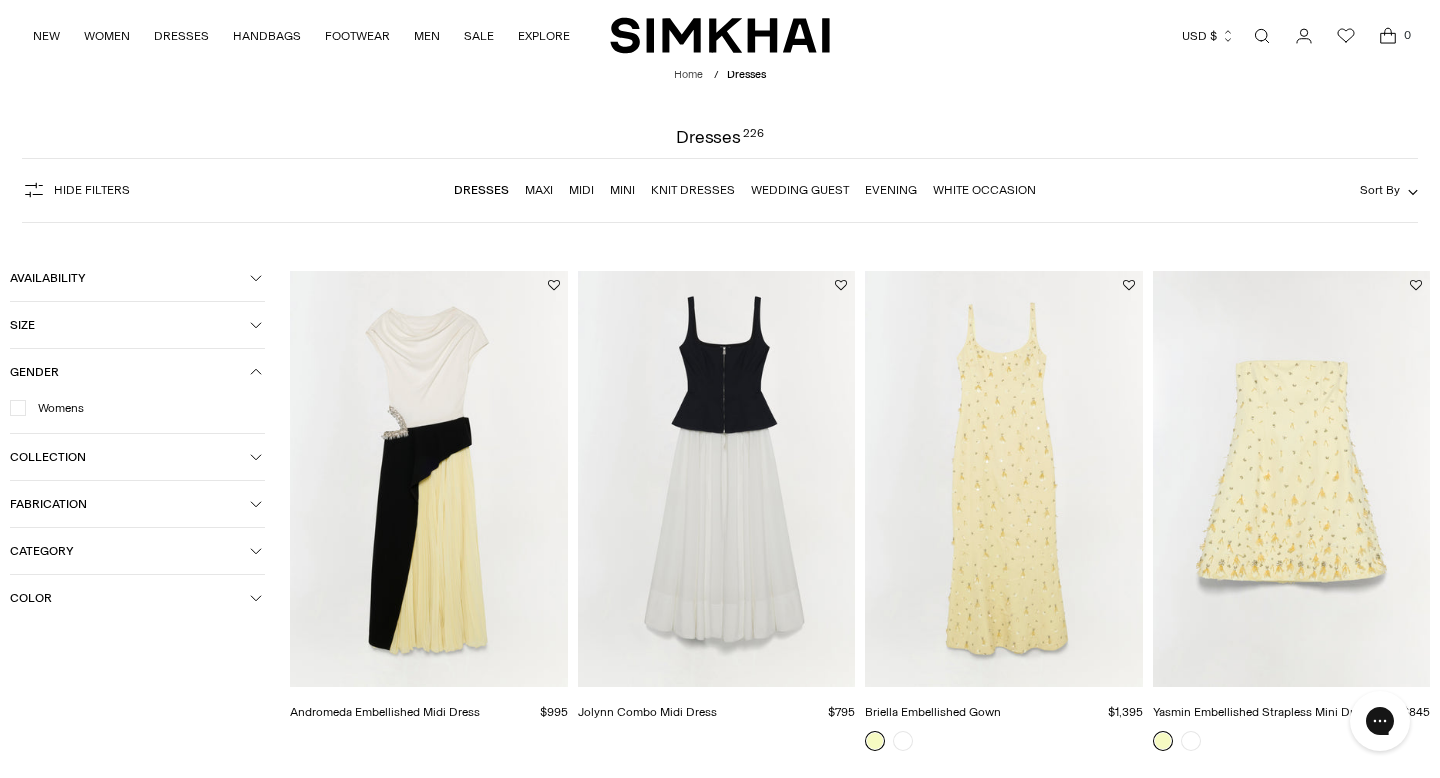 click on "Gender" at bounding box center (137, 372) 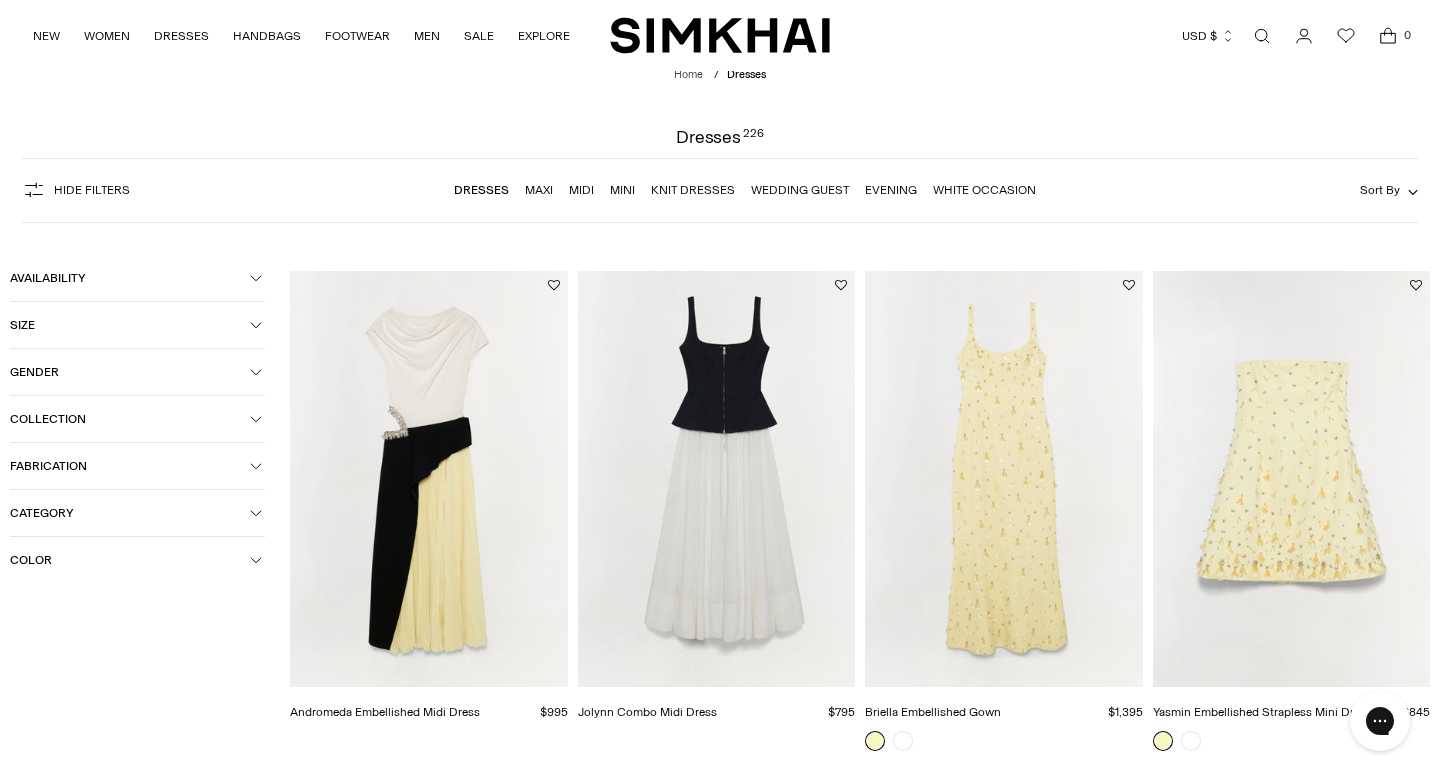 click 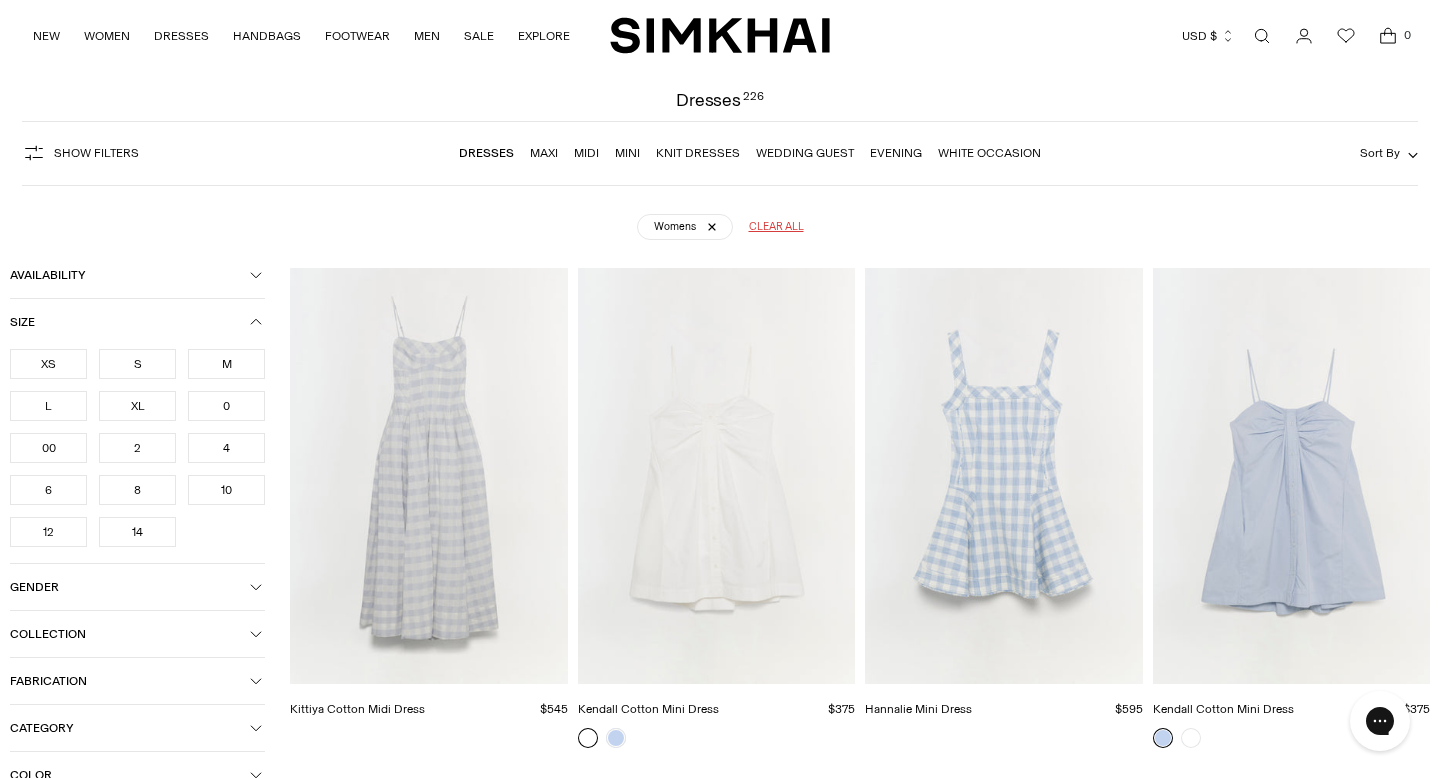 scroll, scrollTop: 148, scrollLeft: 0, axis: vertical 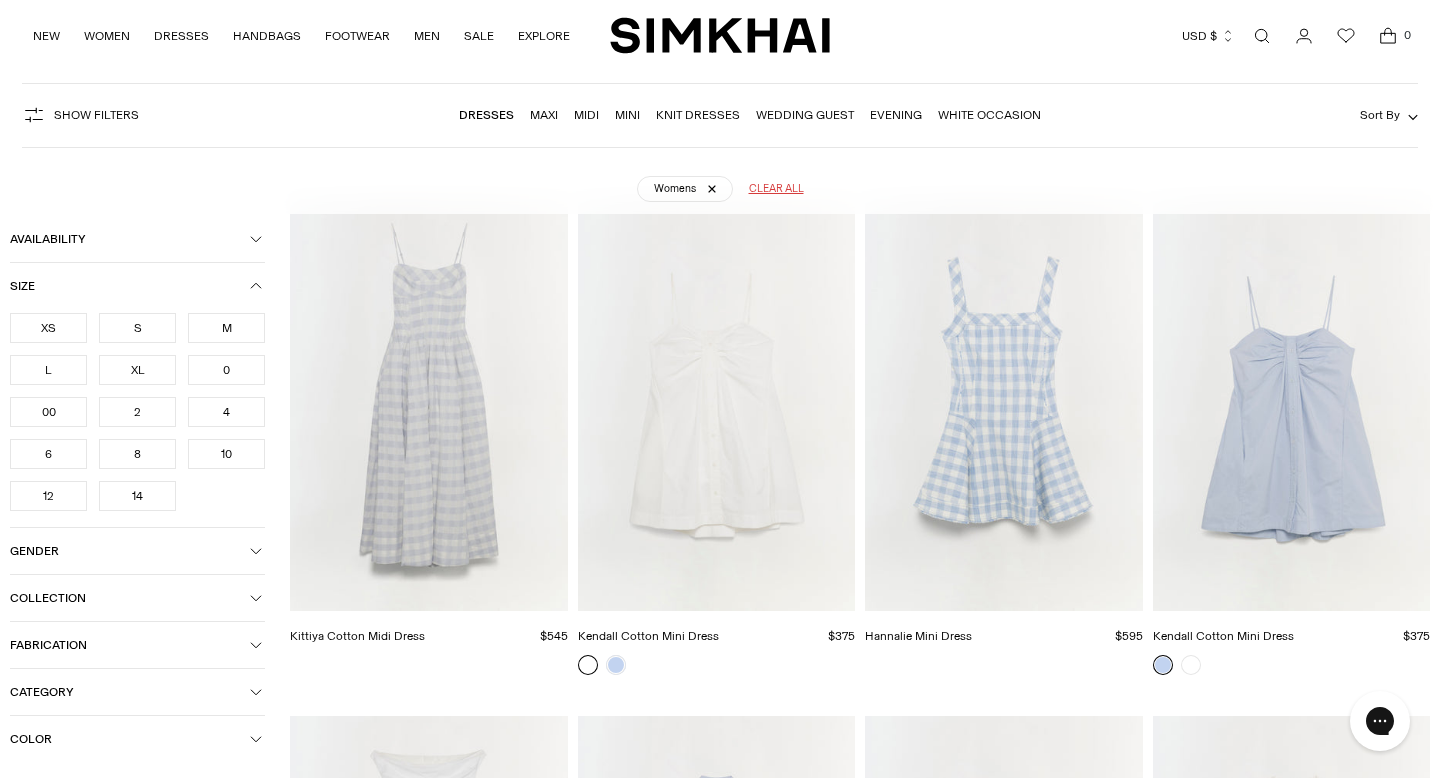click on "S" at bounding box center [137, 328] 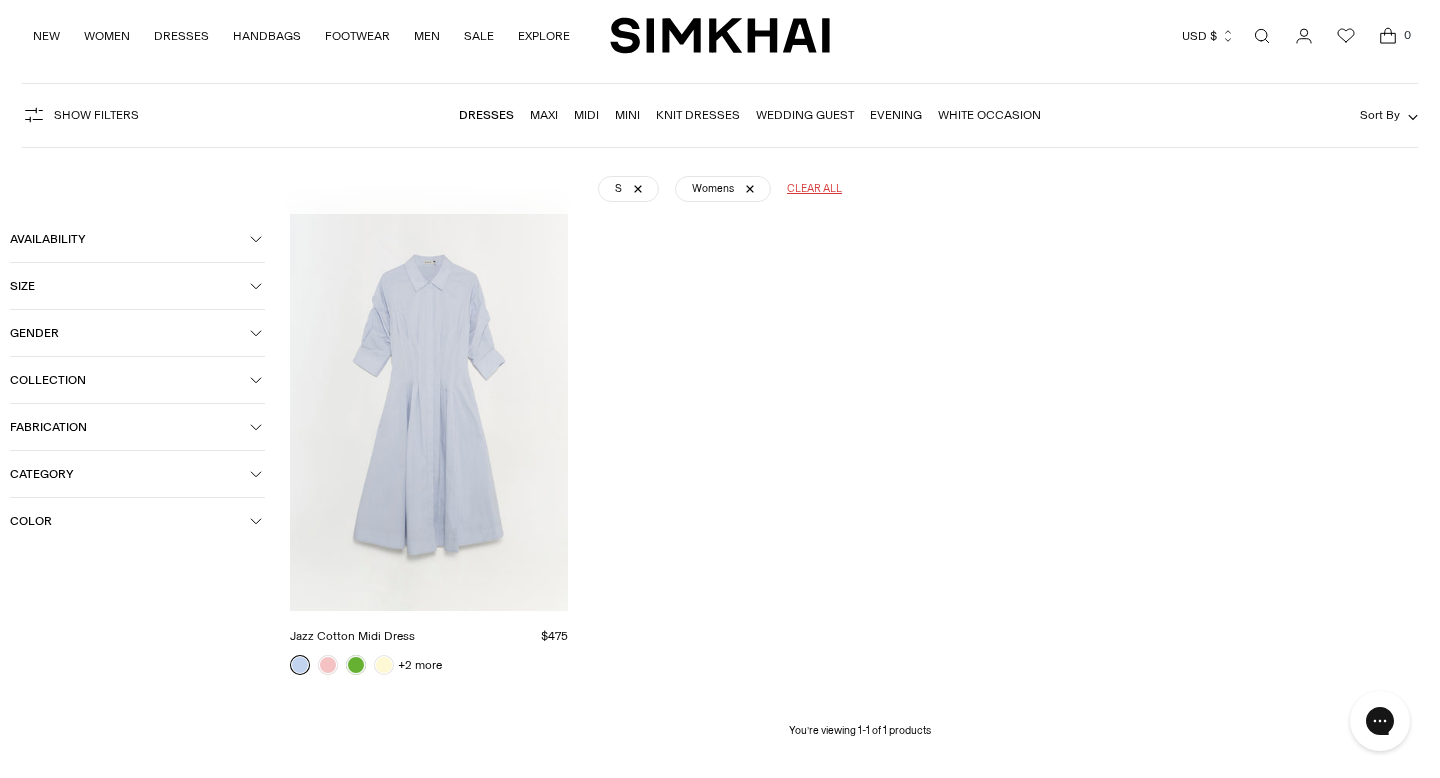 click 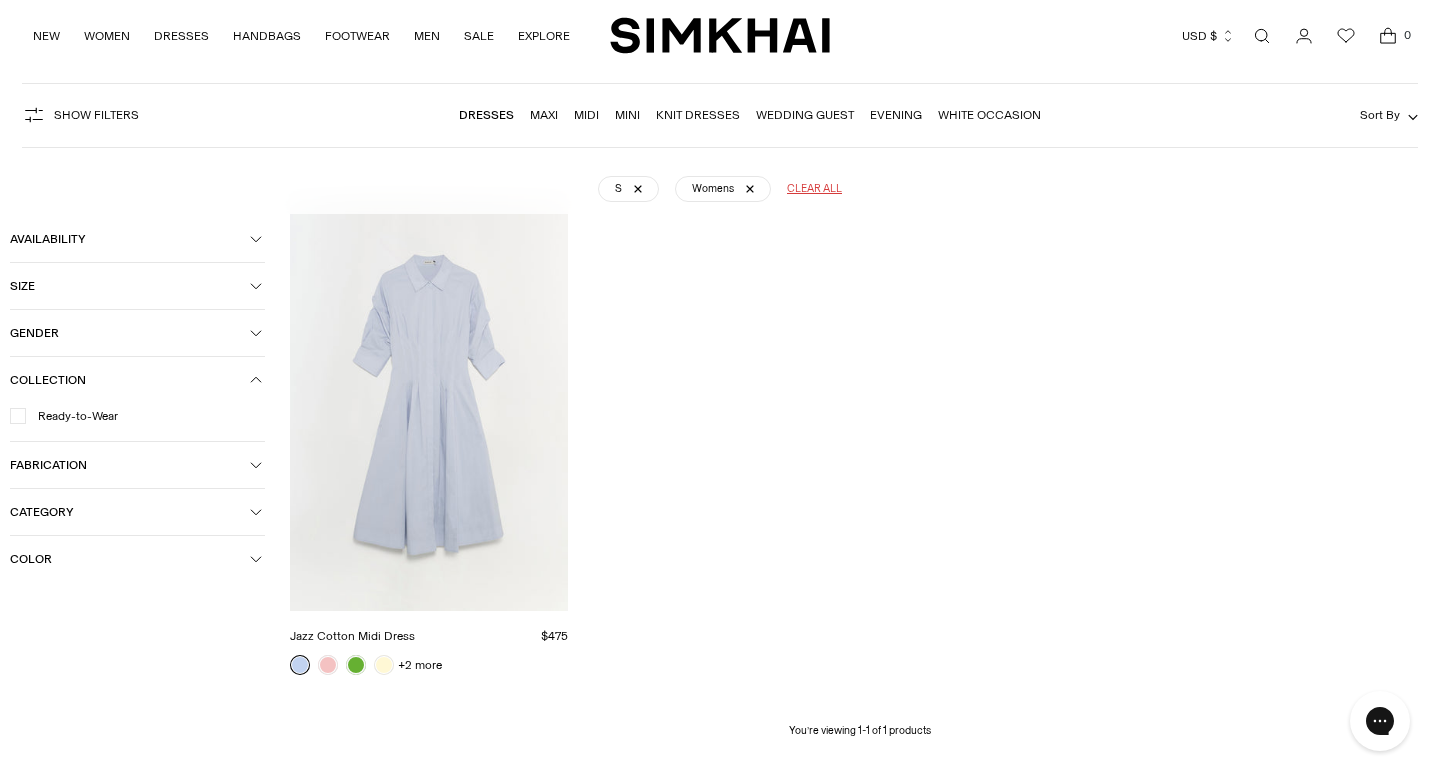 click 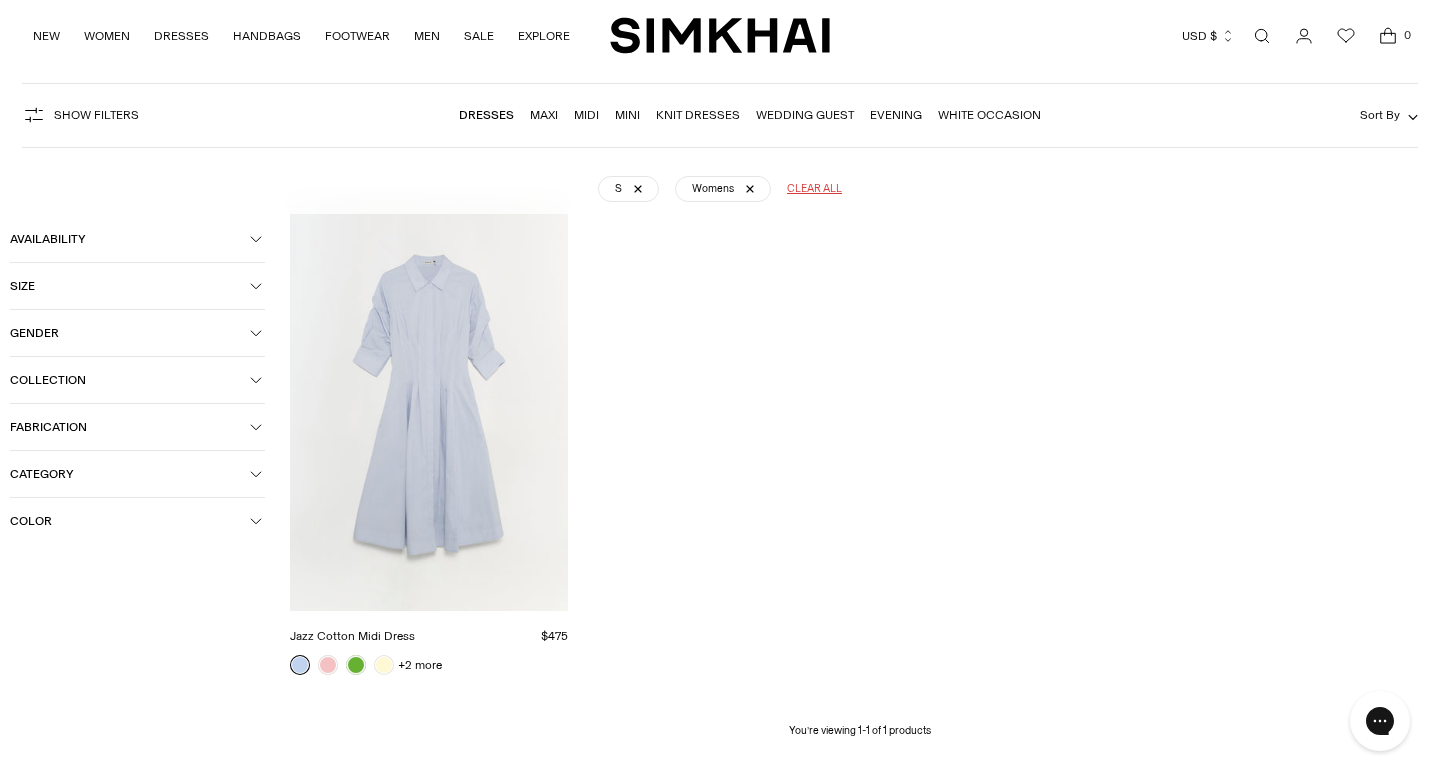 click on "Fabrication" at bounding box center [137, 427] 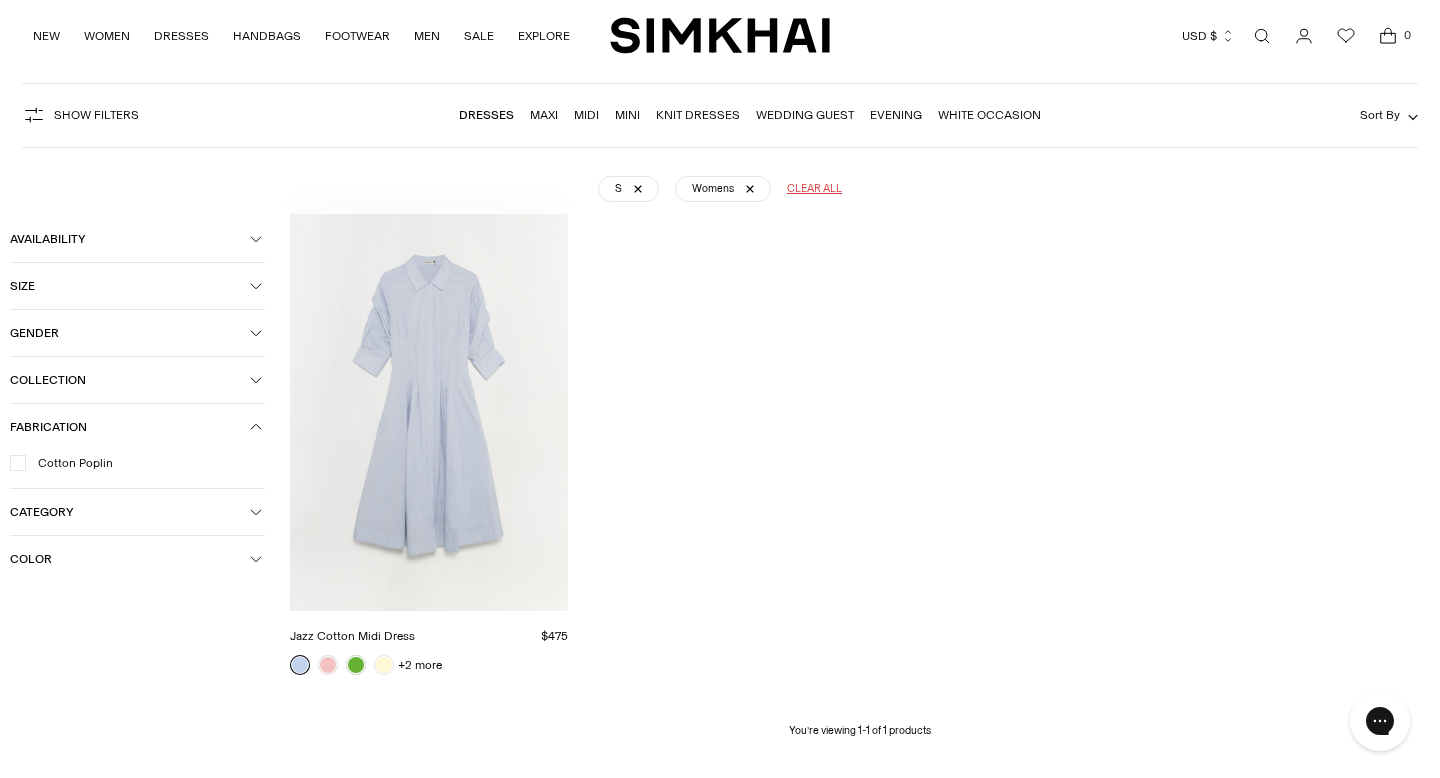 click on "Fabrication" at bounding box center [137, 427] 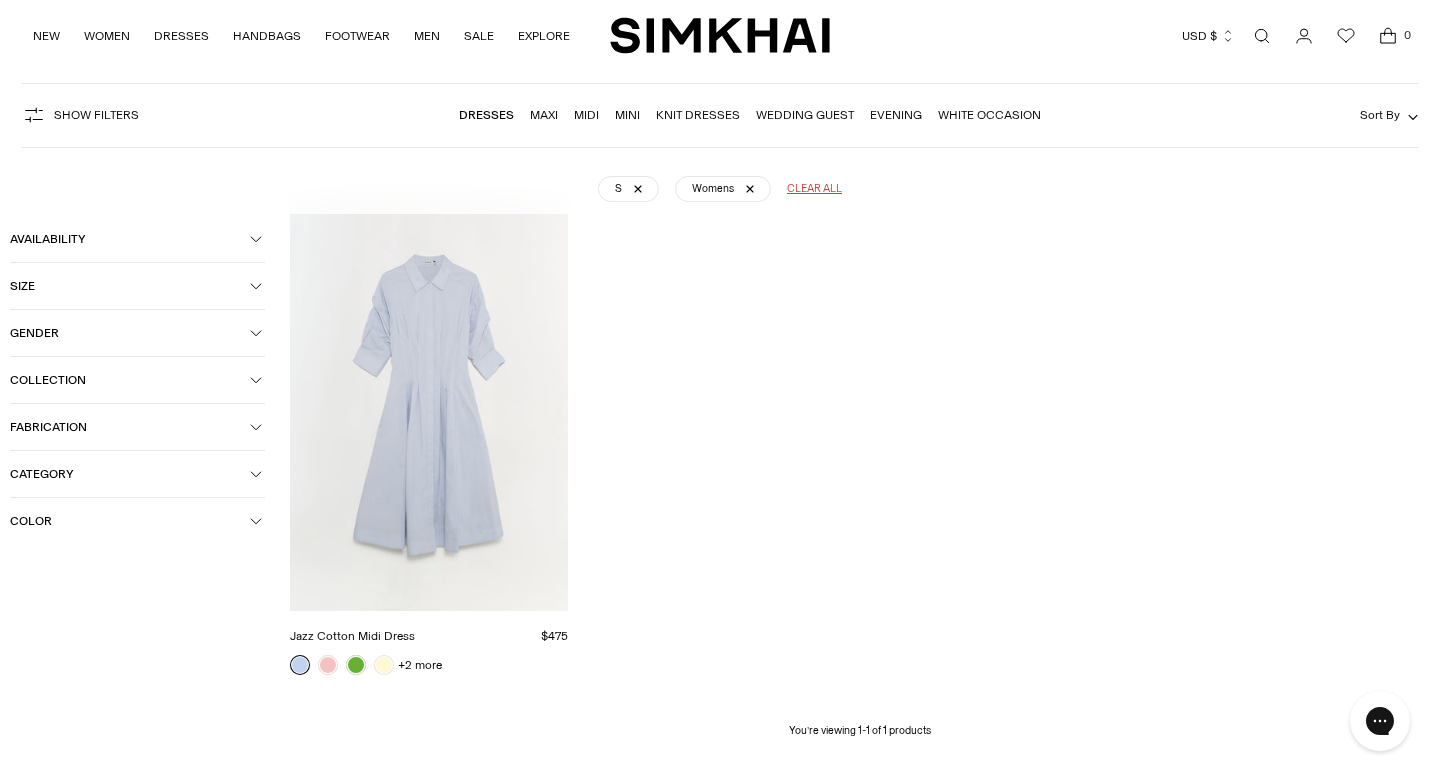 click 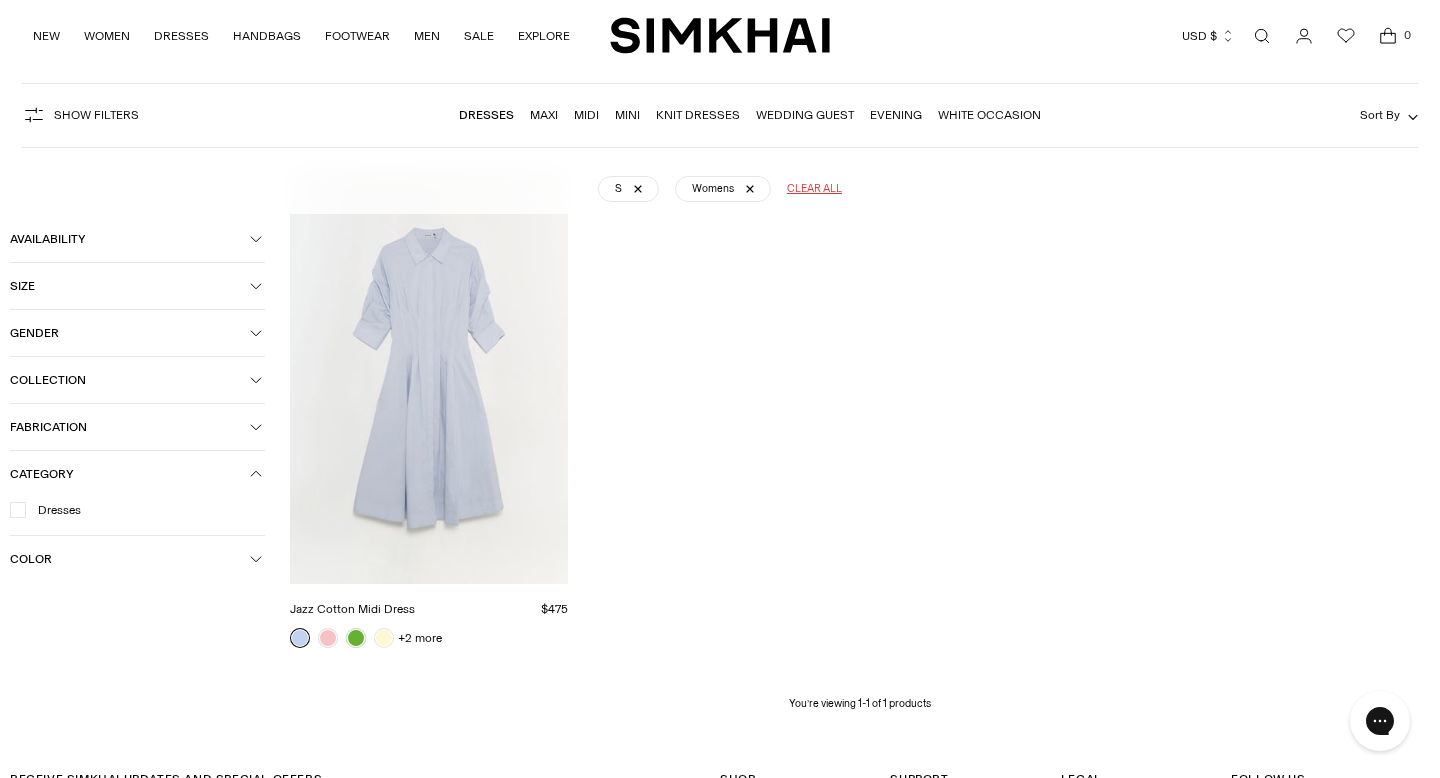 scroll, scrollTop: 212, scrollLeft: 0, axis: vertical 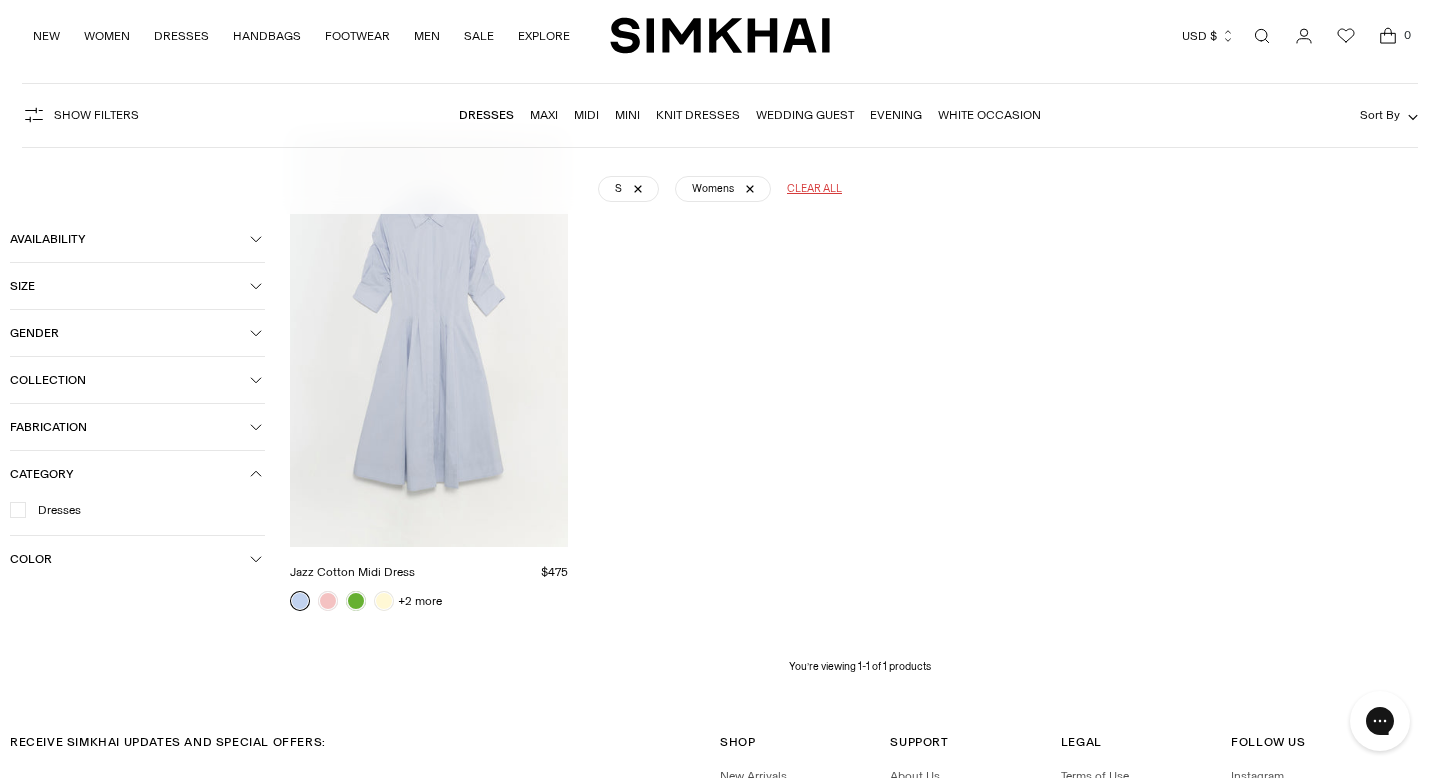 click on "Color" at bounding box center (130, 559) 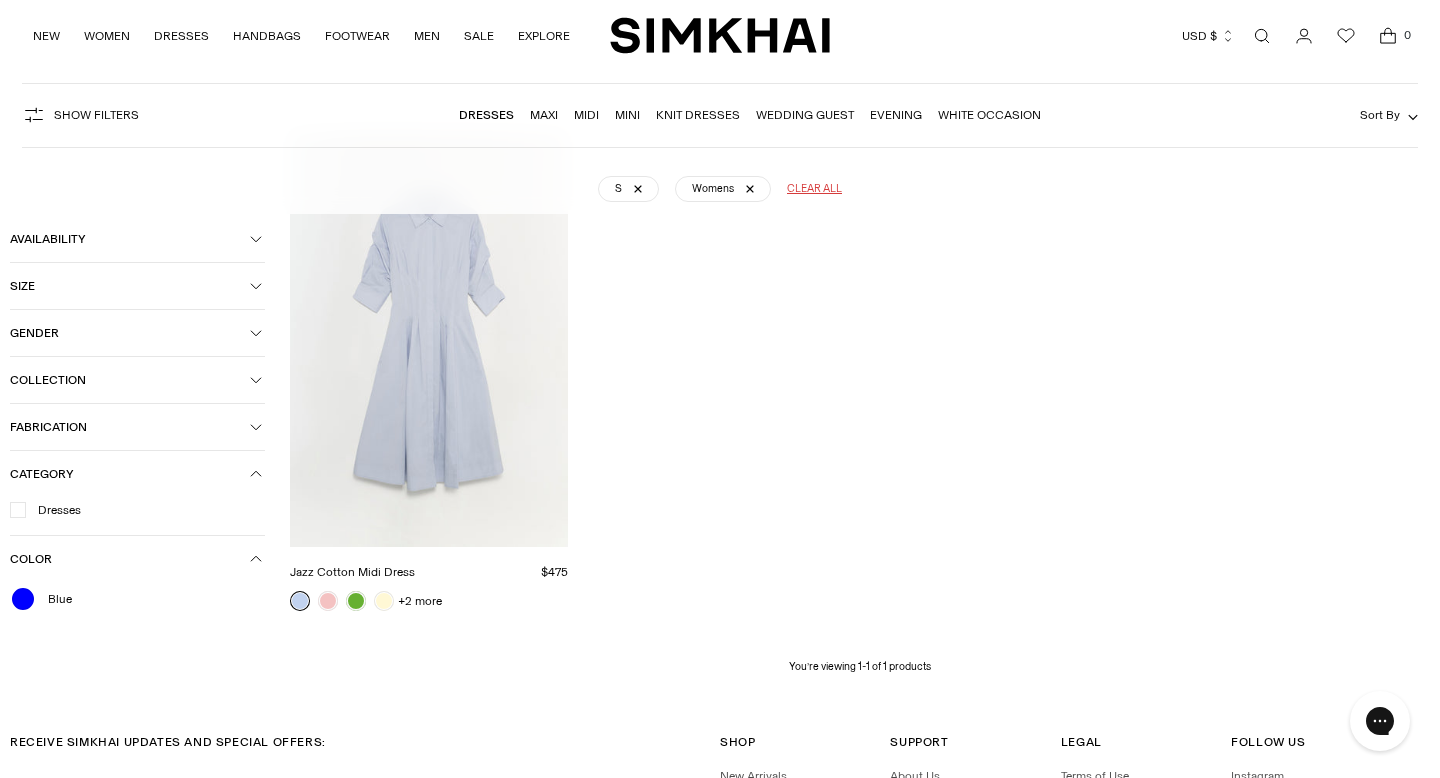 click 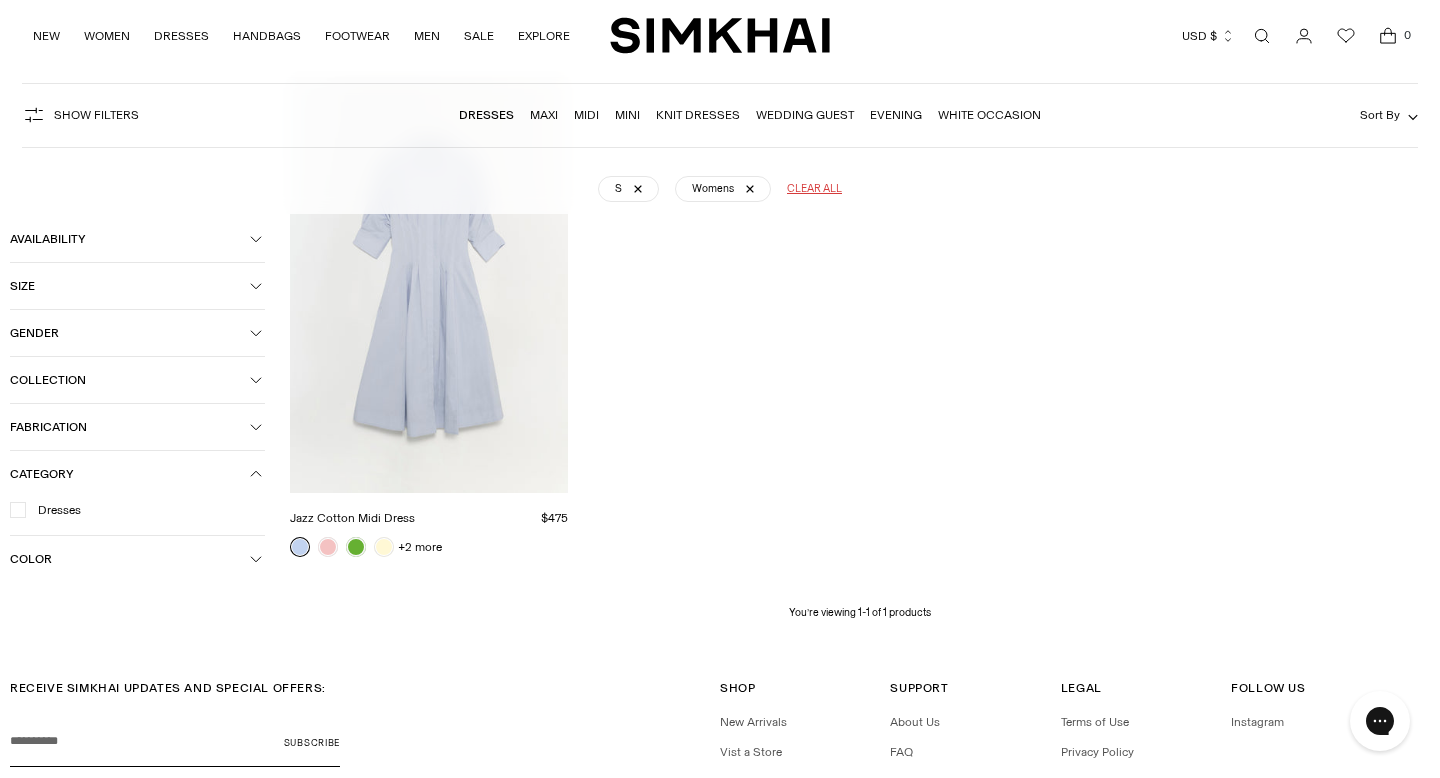 scroll, scrollTop: 0, scrollLeft: 0, axis: both 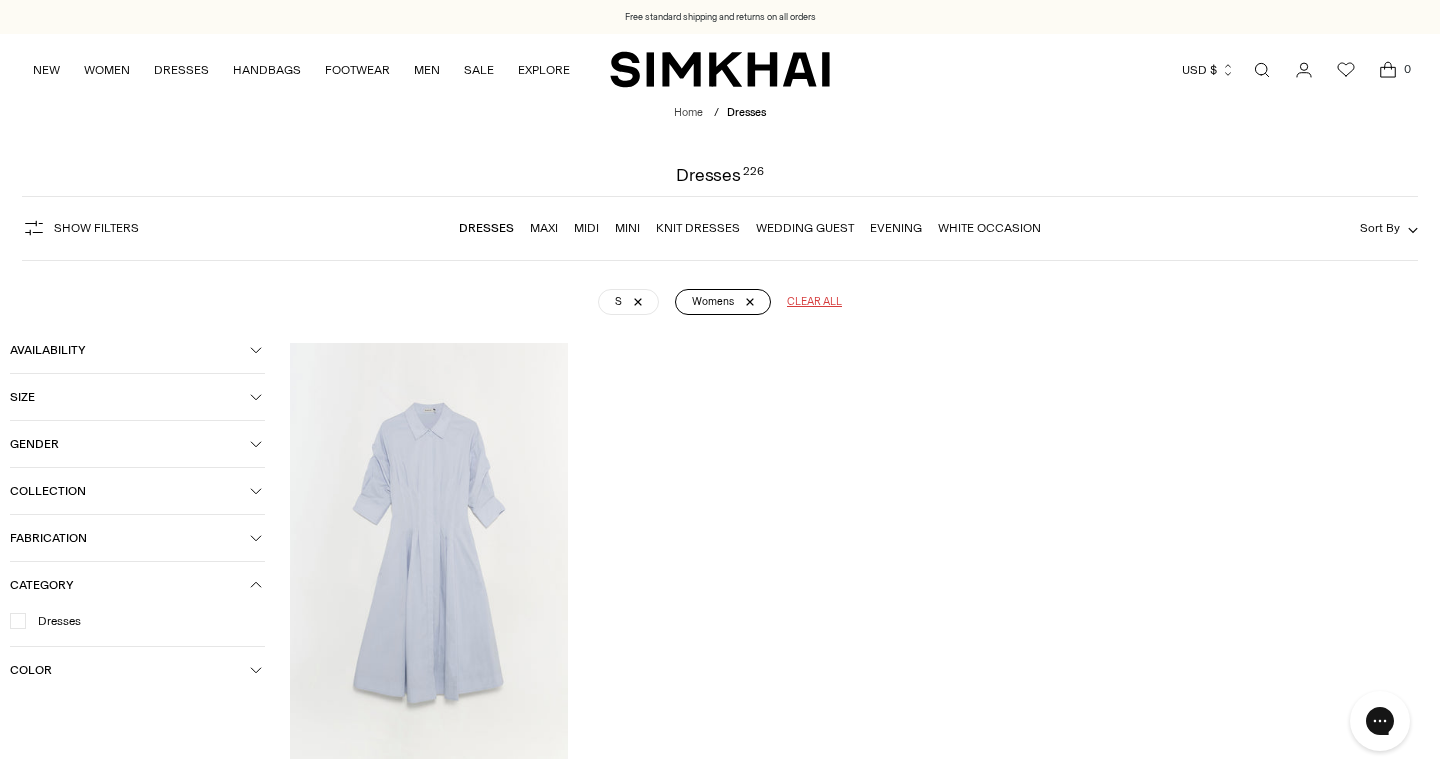 click on "Womens" at bounding box center (723, 302) 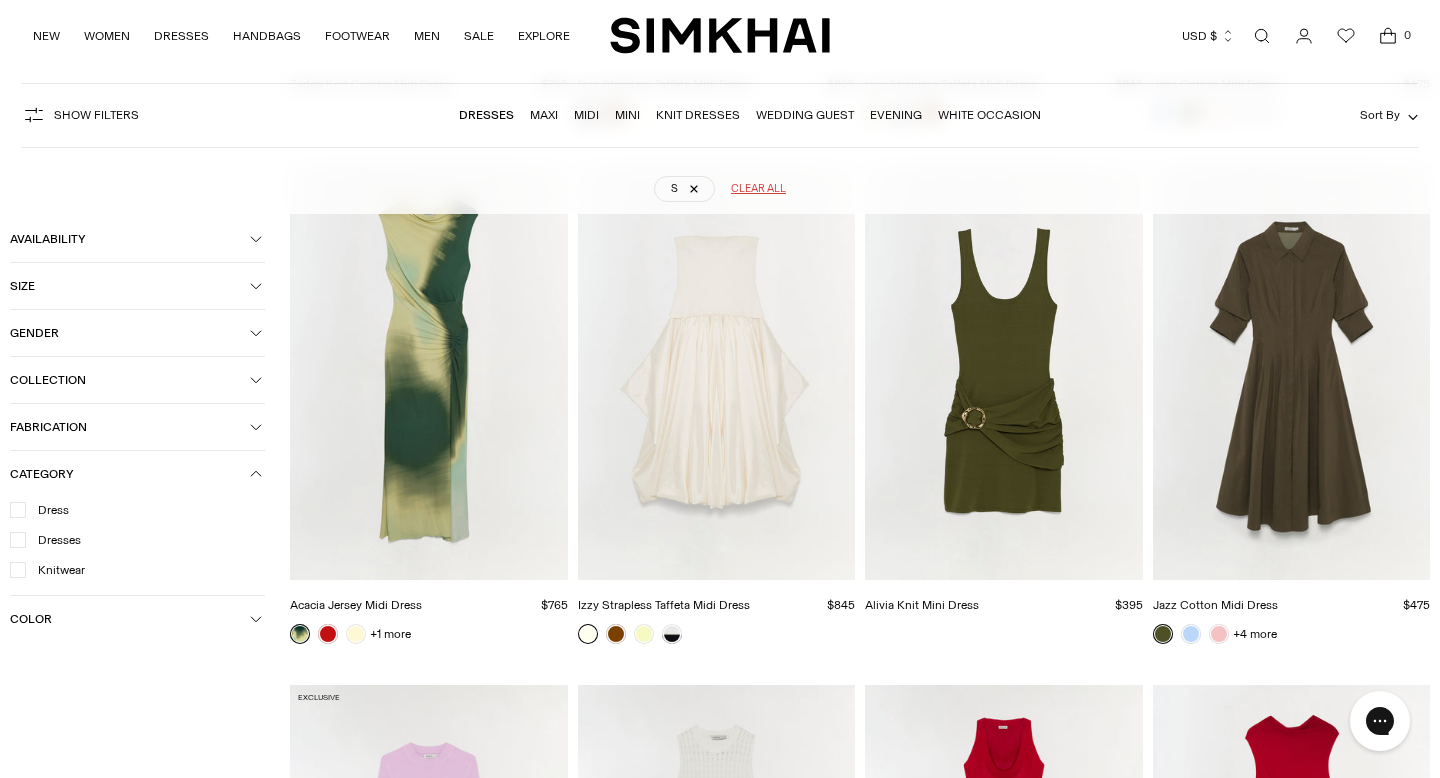 scroll, scrollTop: 481, scrollLeft: 0, axis: vertical 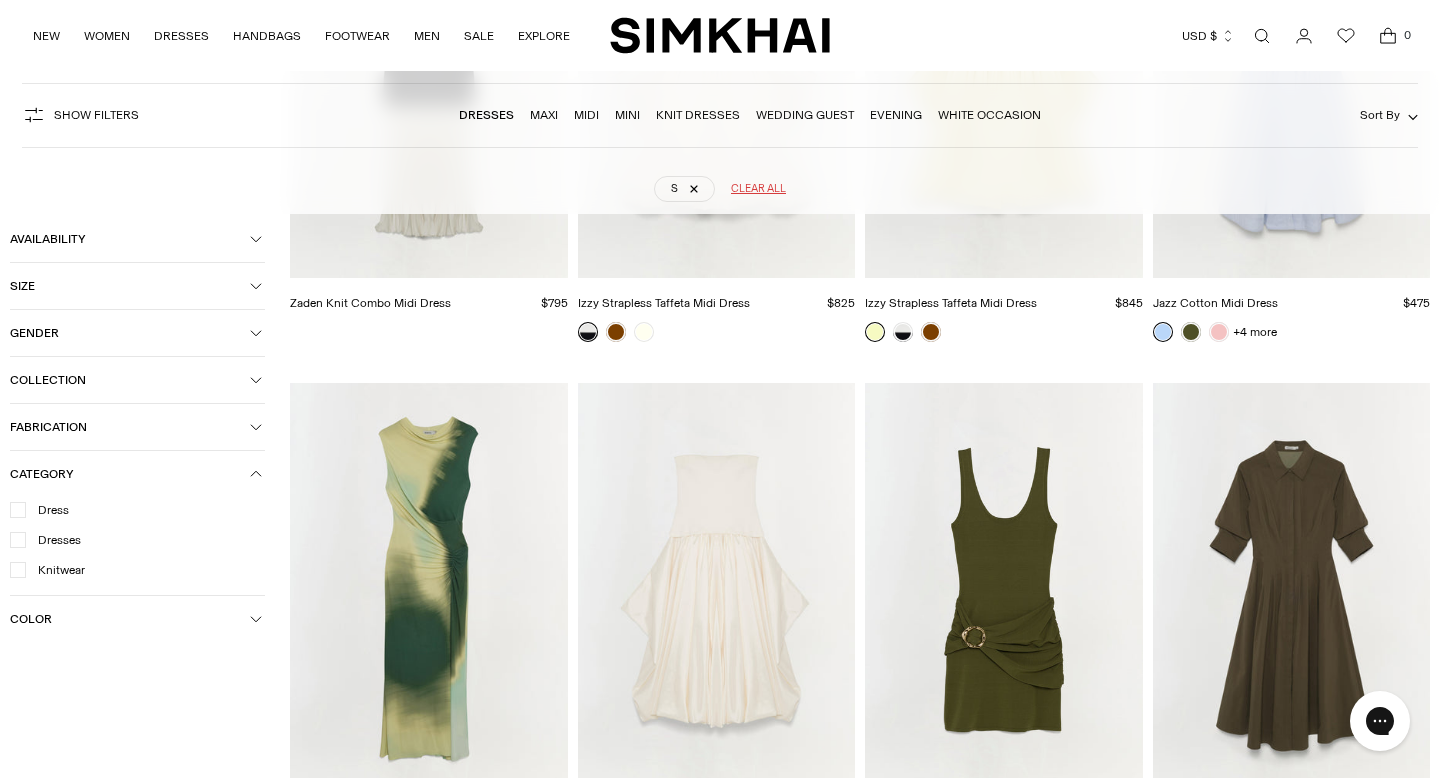 click on "Dresses" at bounding box center [486, 115] 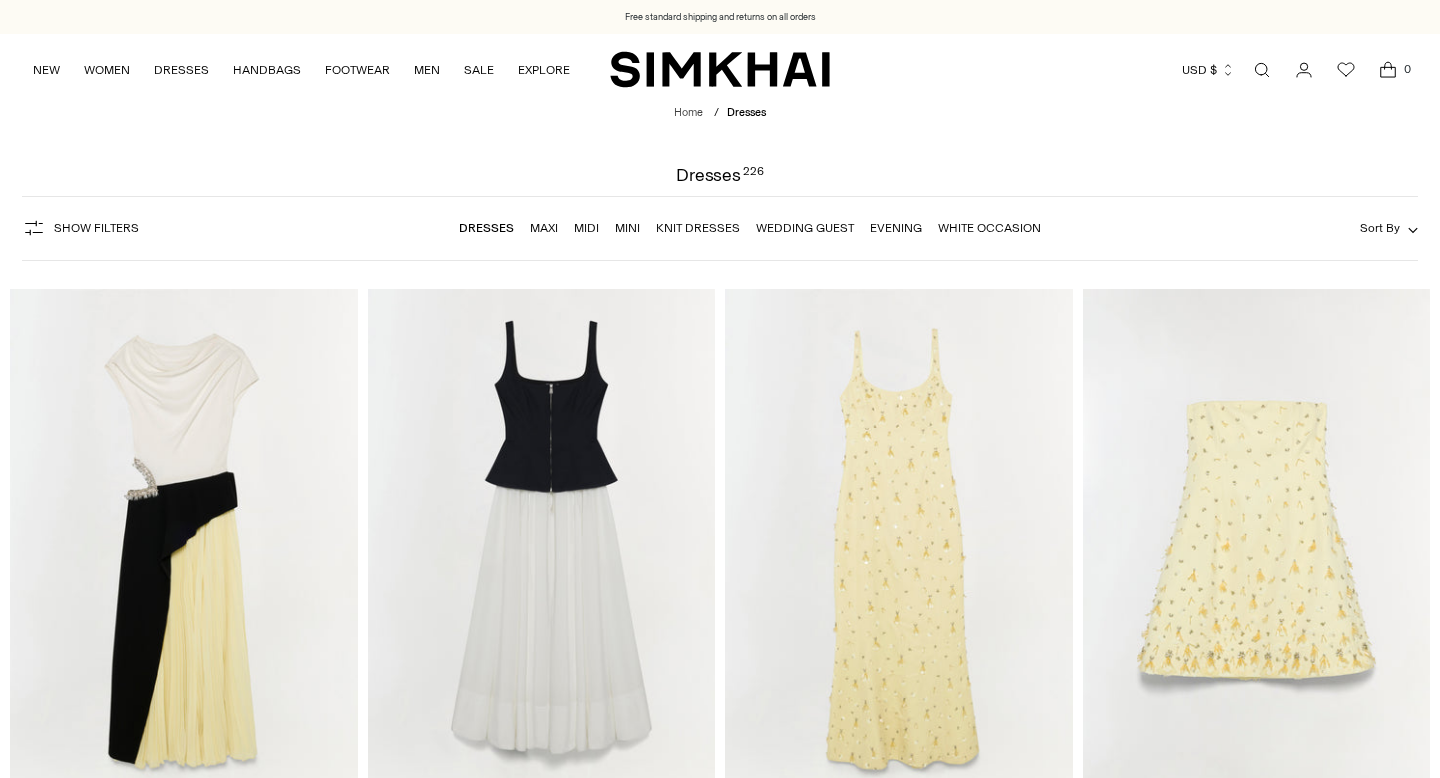 scroll, scrollTop: 0, scrollLeft: 0, axis: both 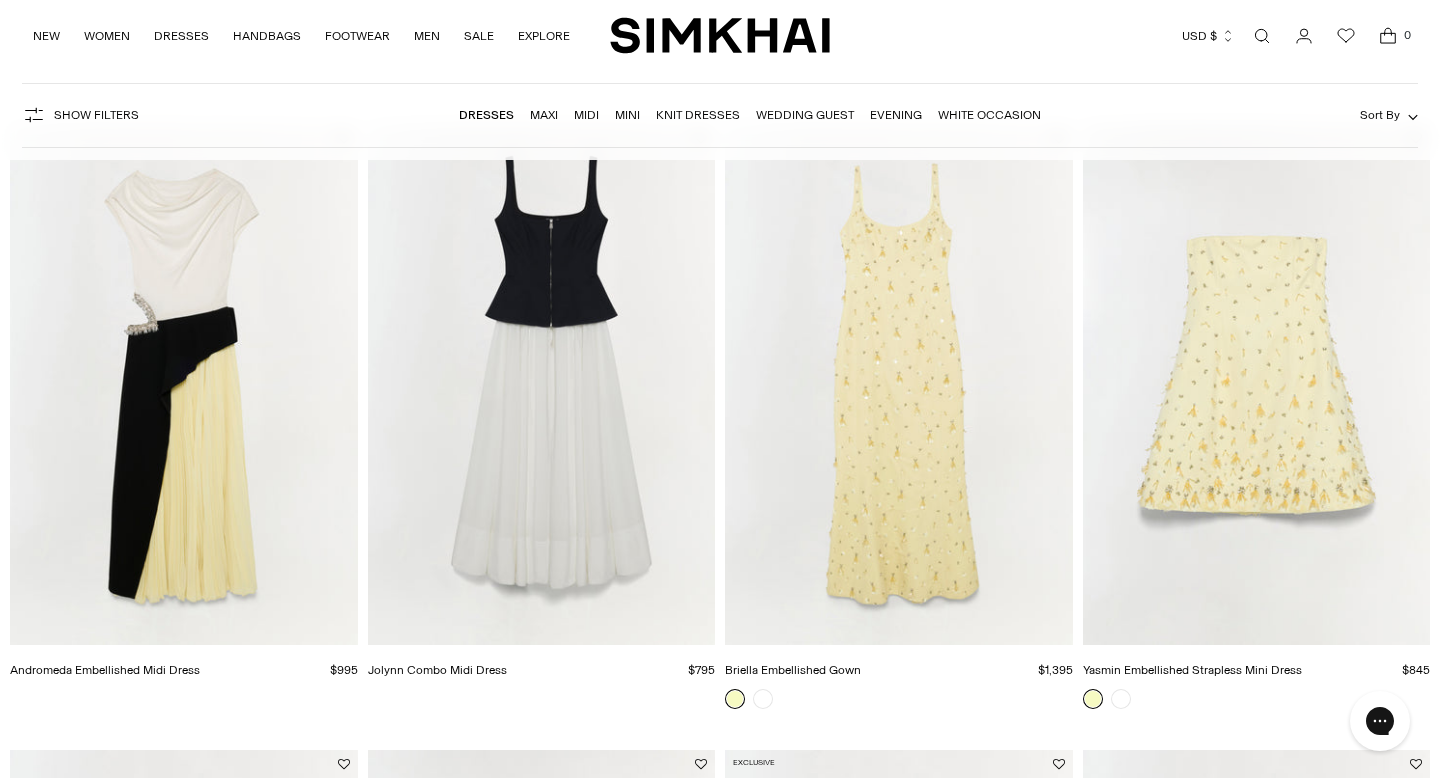 click on "Sort By" at bounding box center (1389, 115) 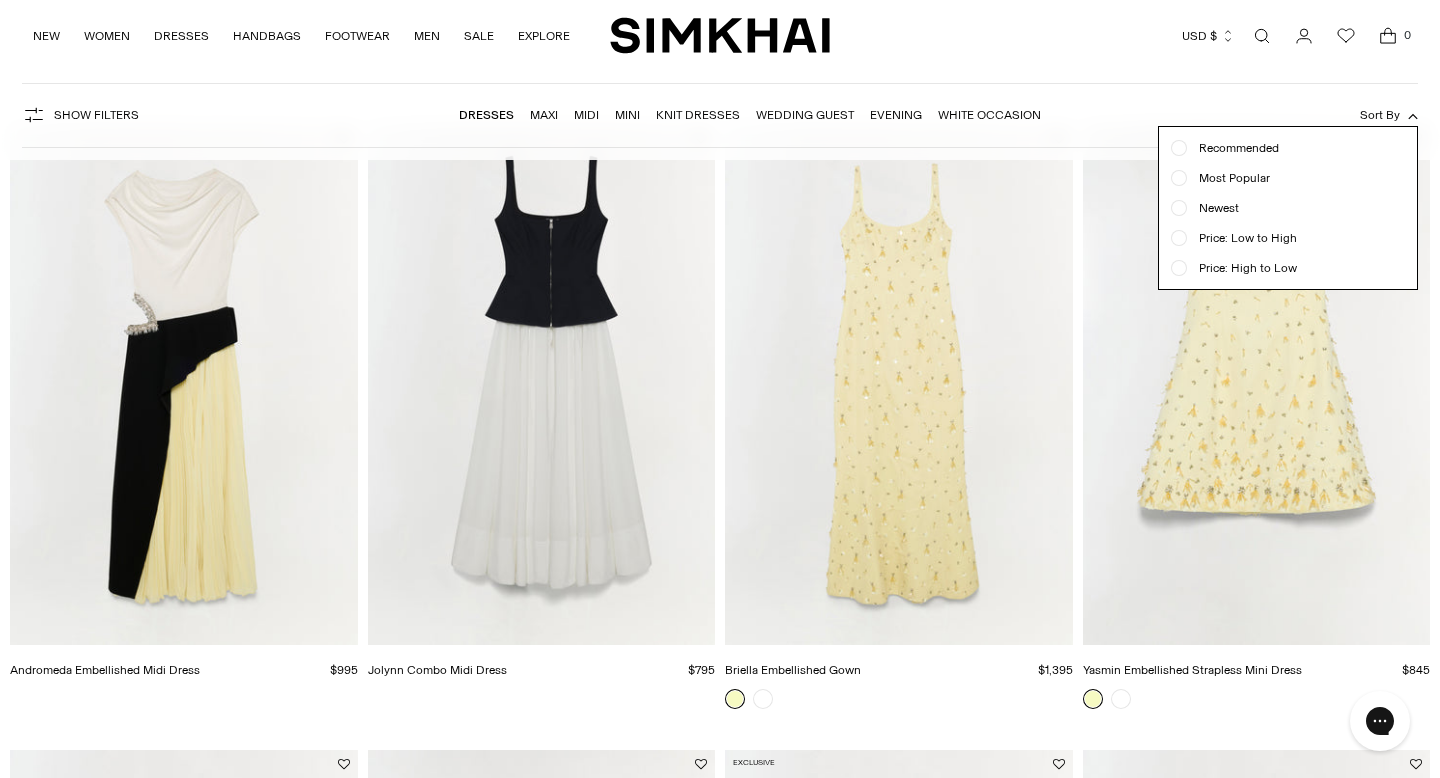 click on "Price: Low to High" at bounding box center [1242, 238] 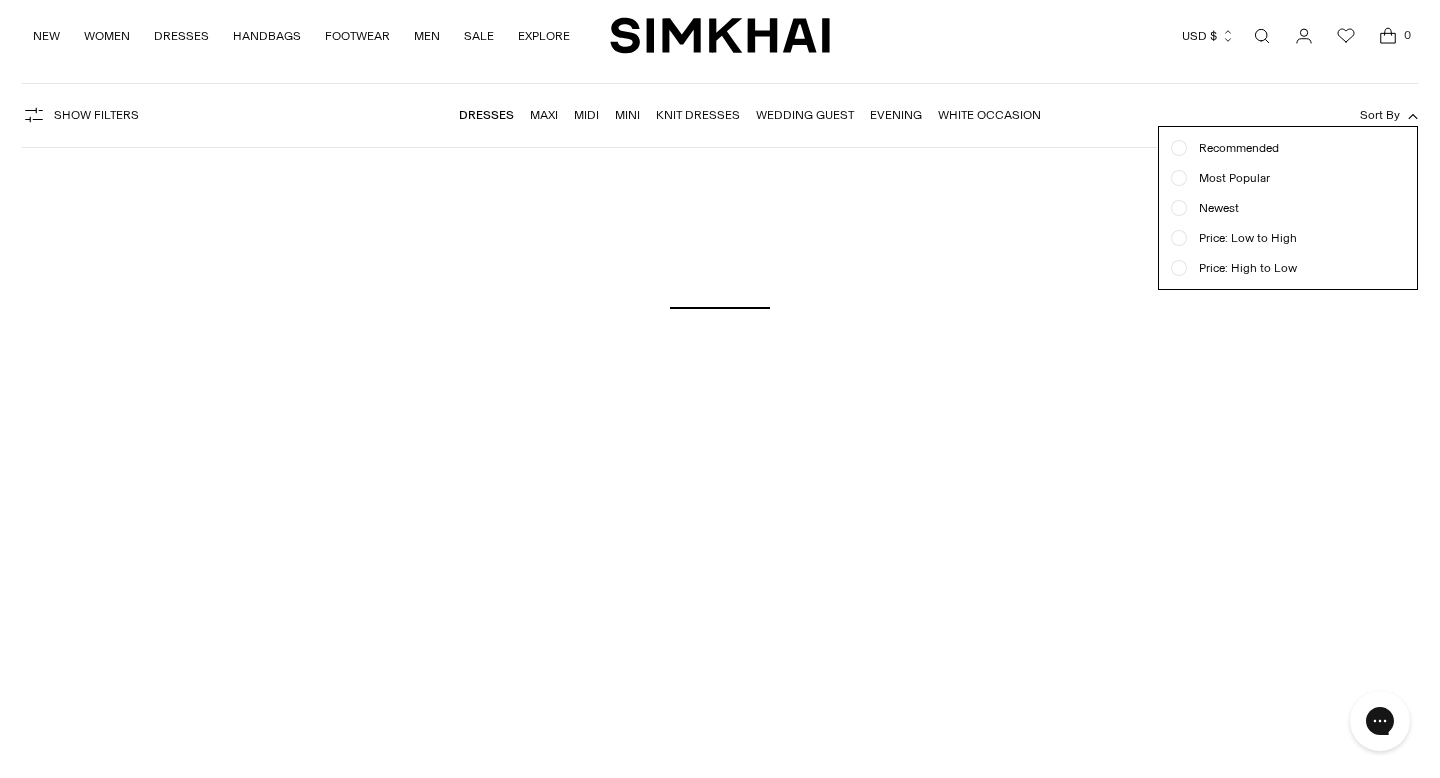click on "Sort By" at bounding box center [1380, 115] 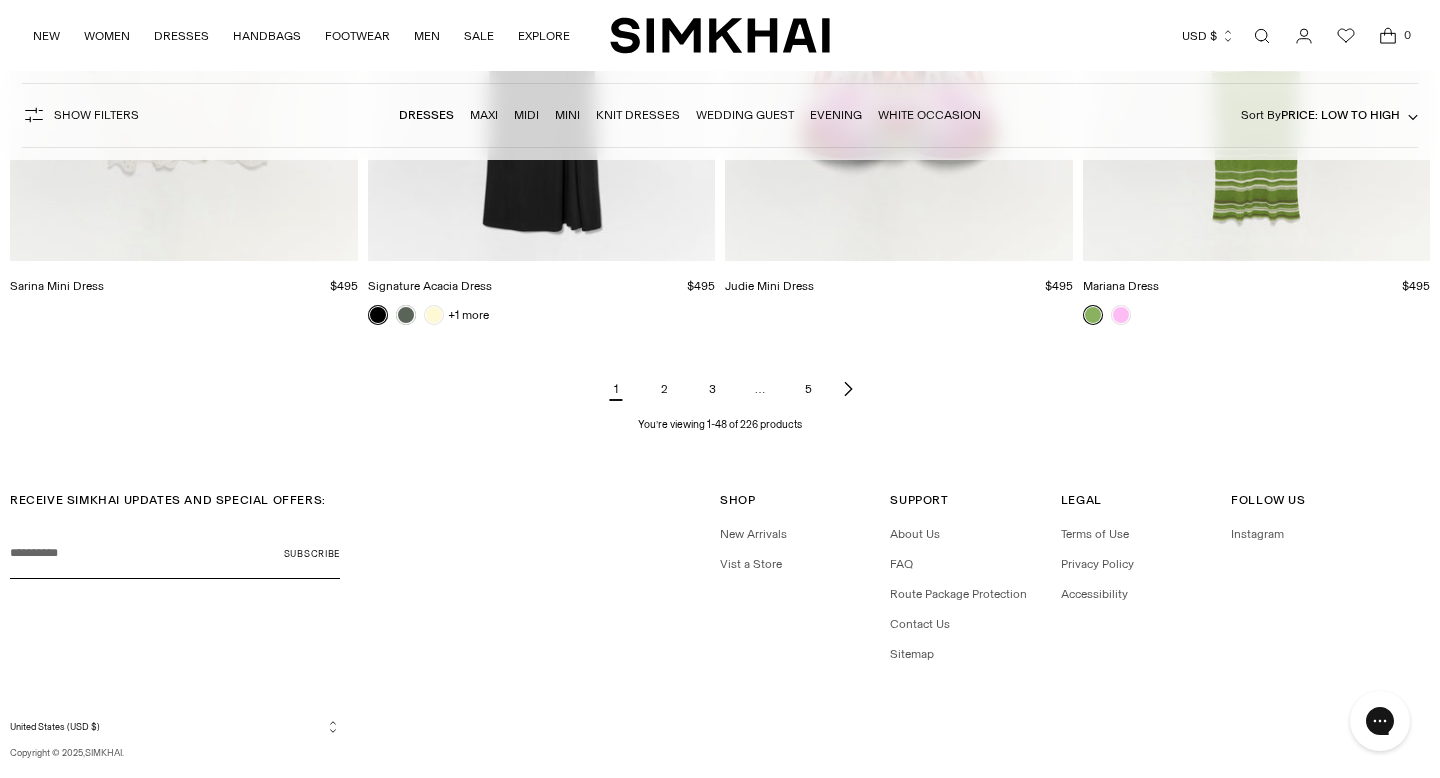 scroll, scrollTop: 7445, scrollLeft: 0, axis: vertical 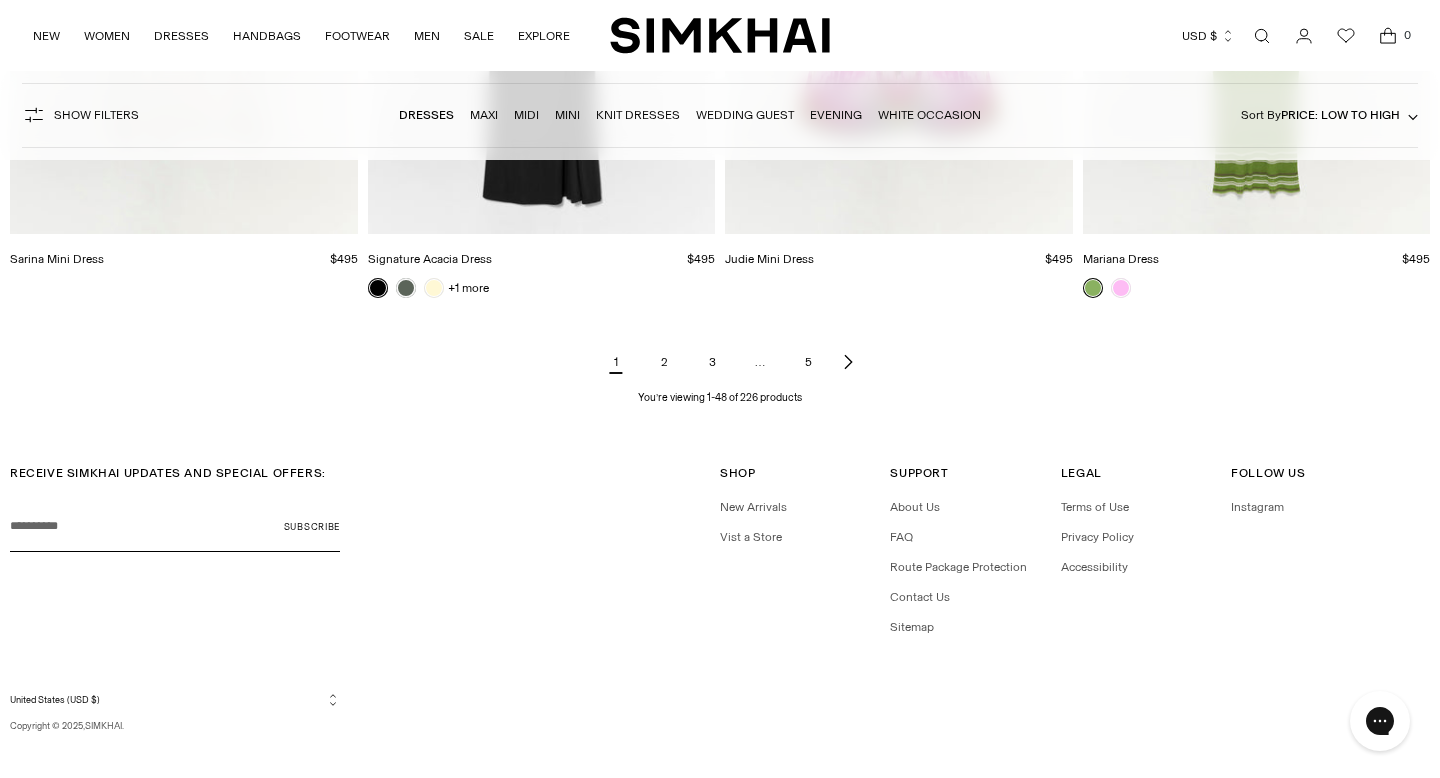 click at bounding box center (848, 362) 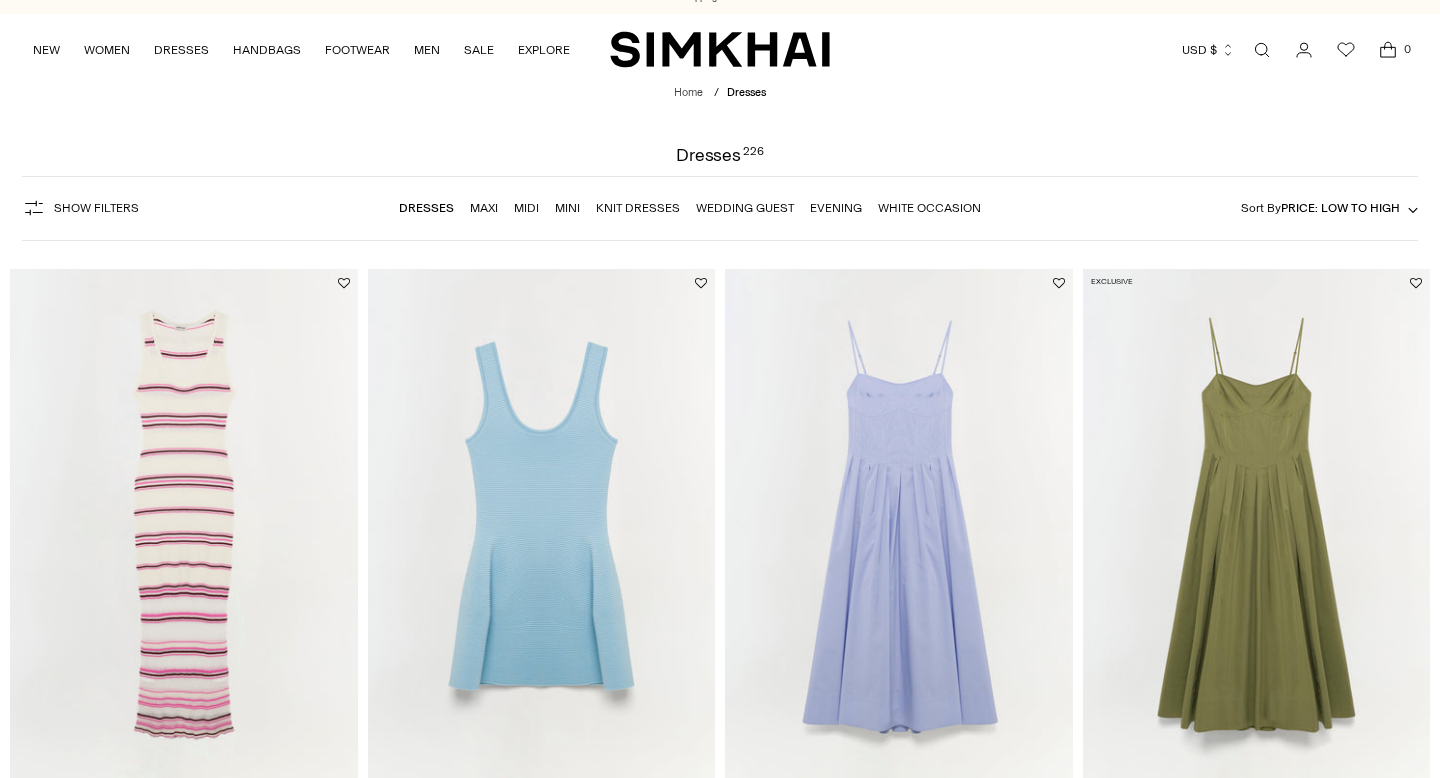 scroll, scrollTop: 1003, scrollLeft: 0, axis: vertical 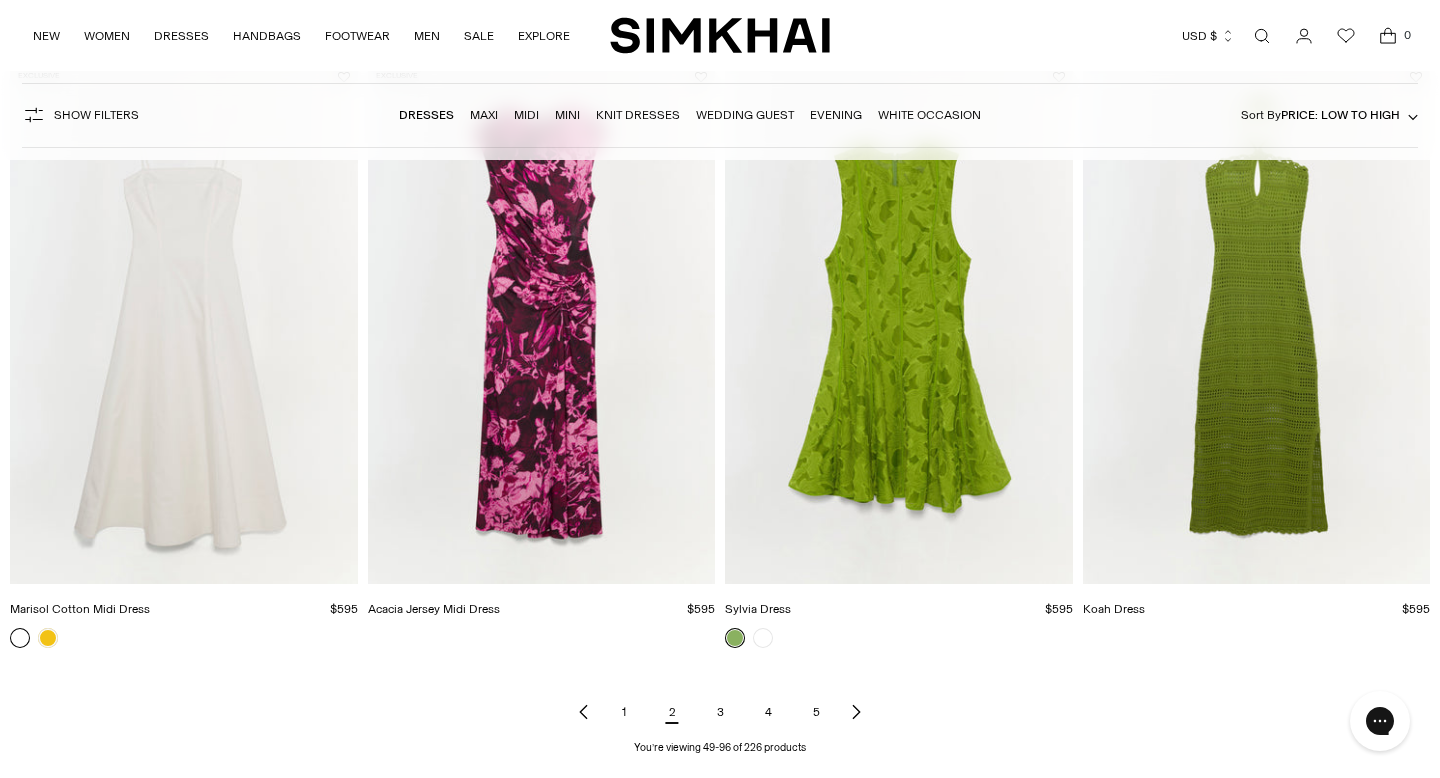 click 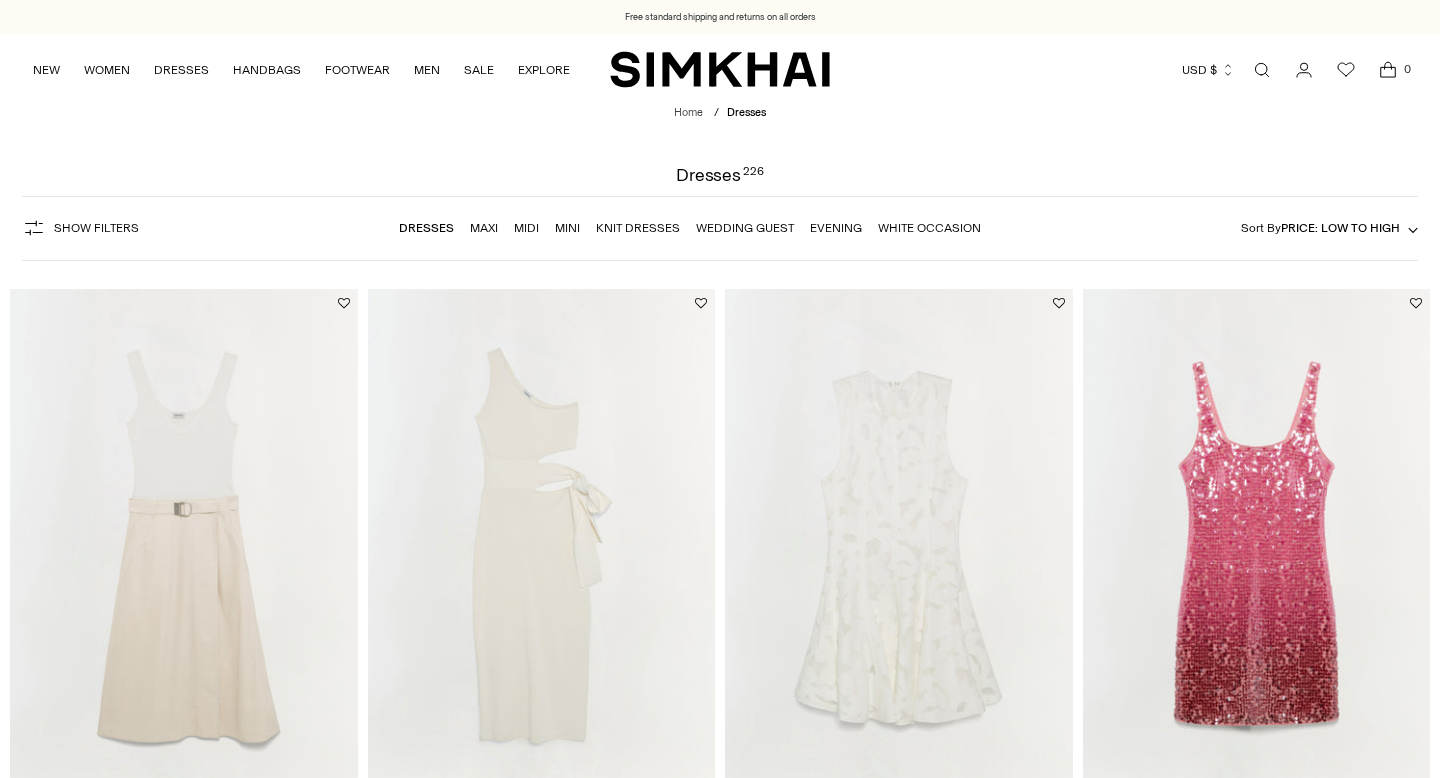 scroll, scrollTop: 770, scrollLeft: 0, axis: vertical 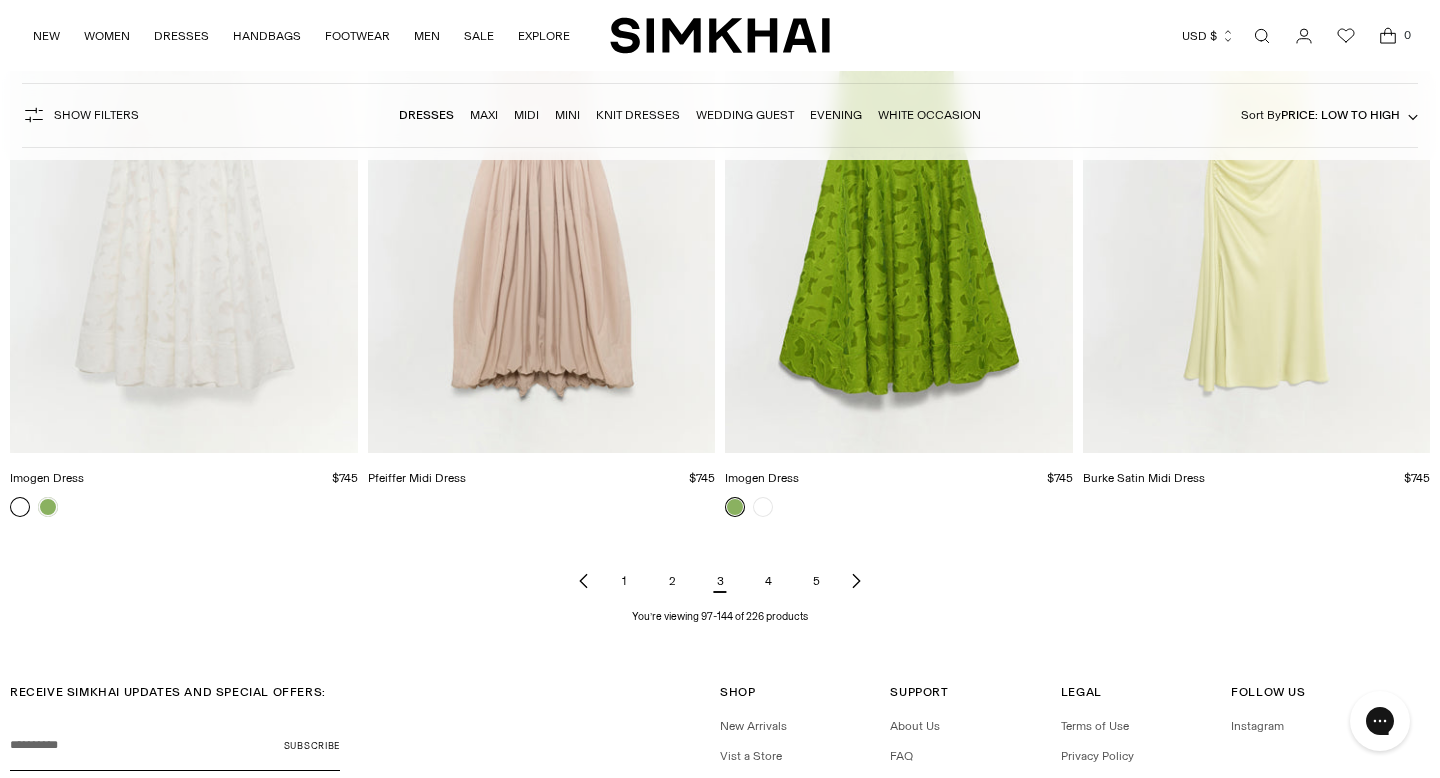 click on "4" at bounding box center [768, 581] 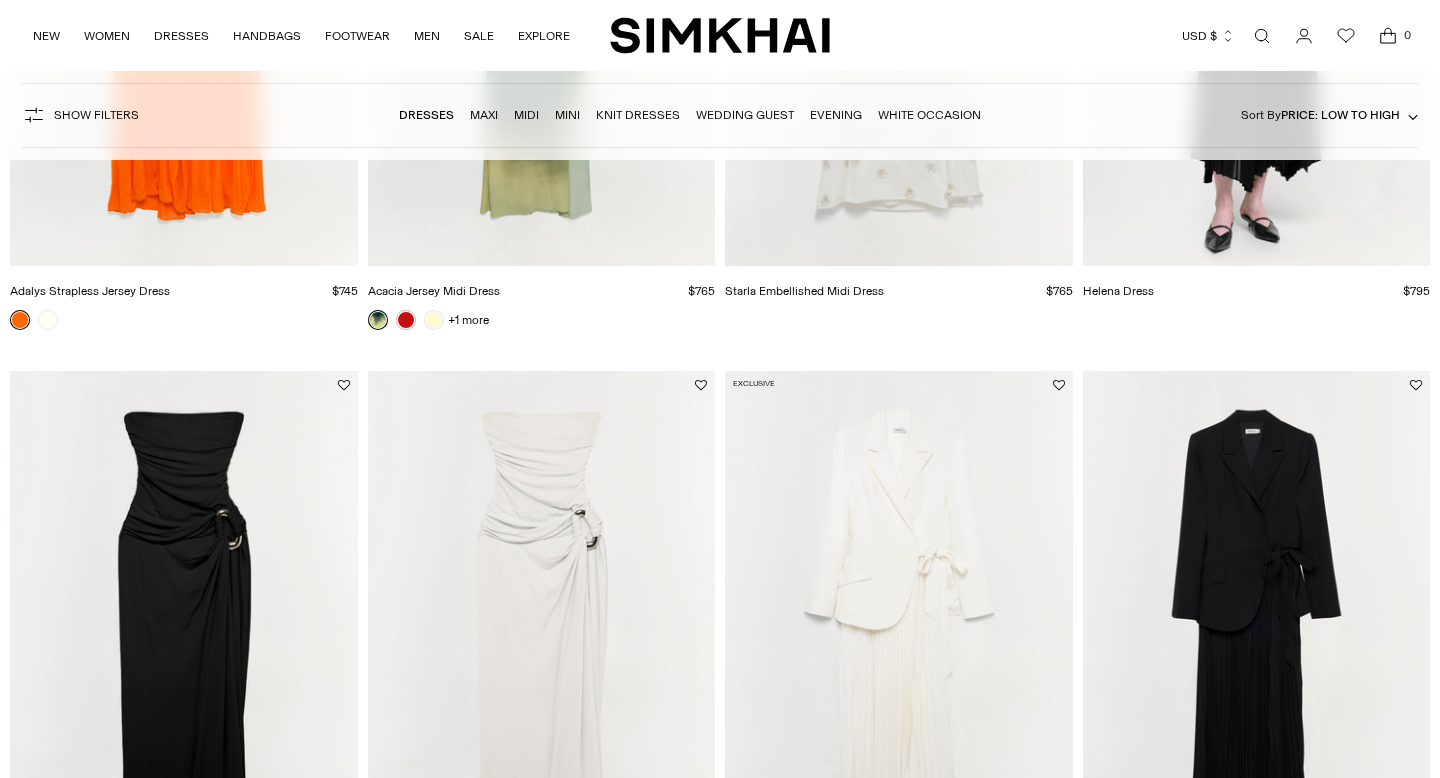 scroll, scrollTop: 0, scrollLeft: 0, axis: both 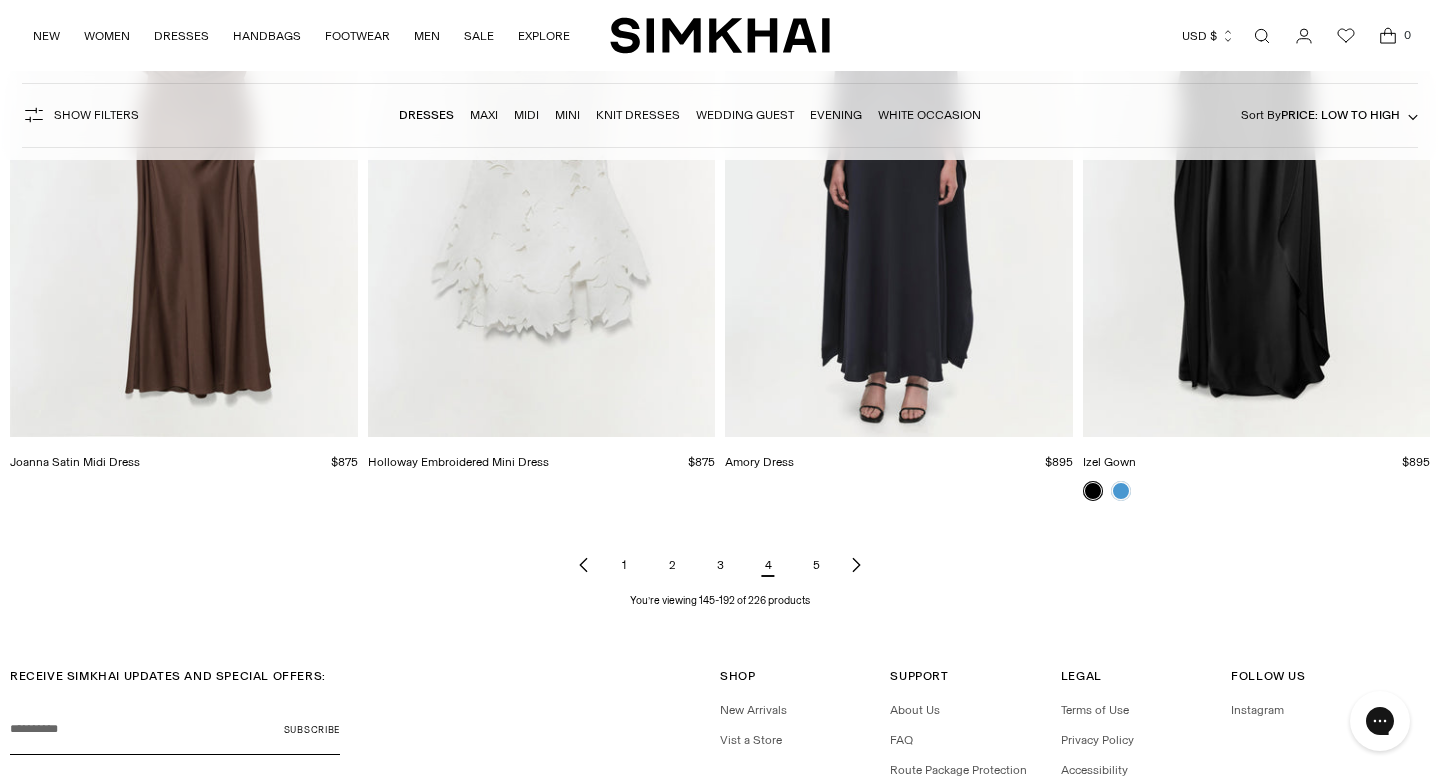 click at bounding box center [856, 565] 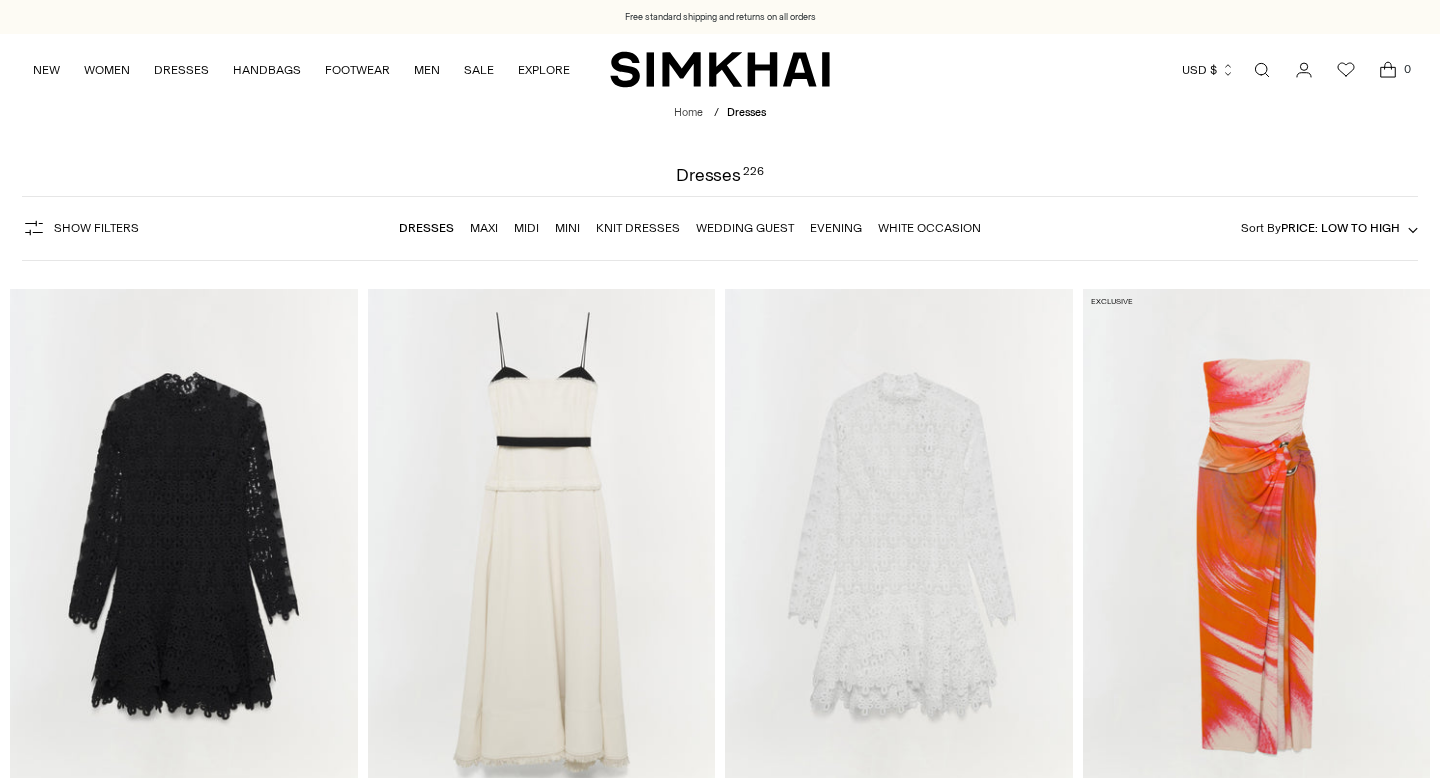 scroll, scrollTop: 0, scrollLeft: 0, axis: both 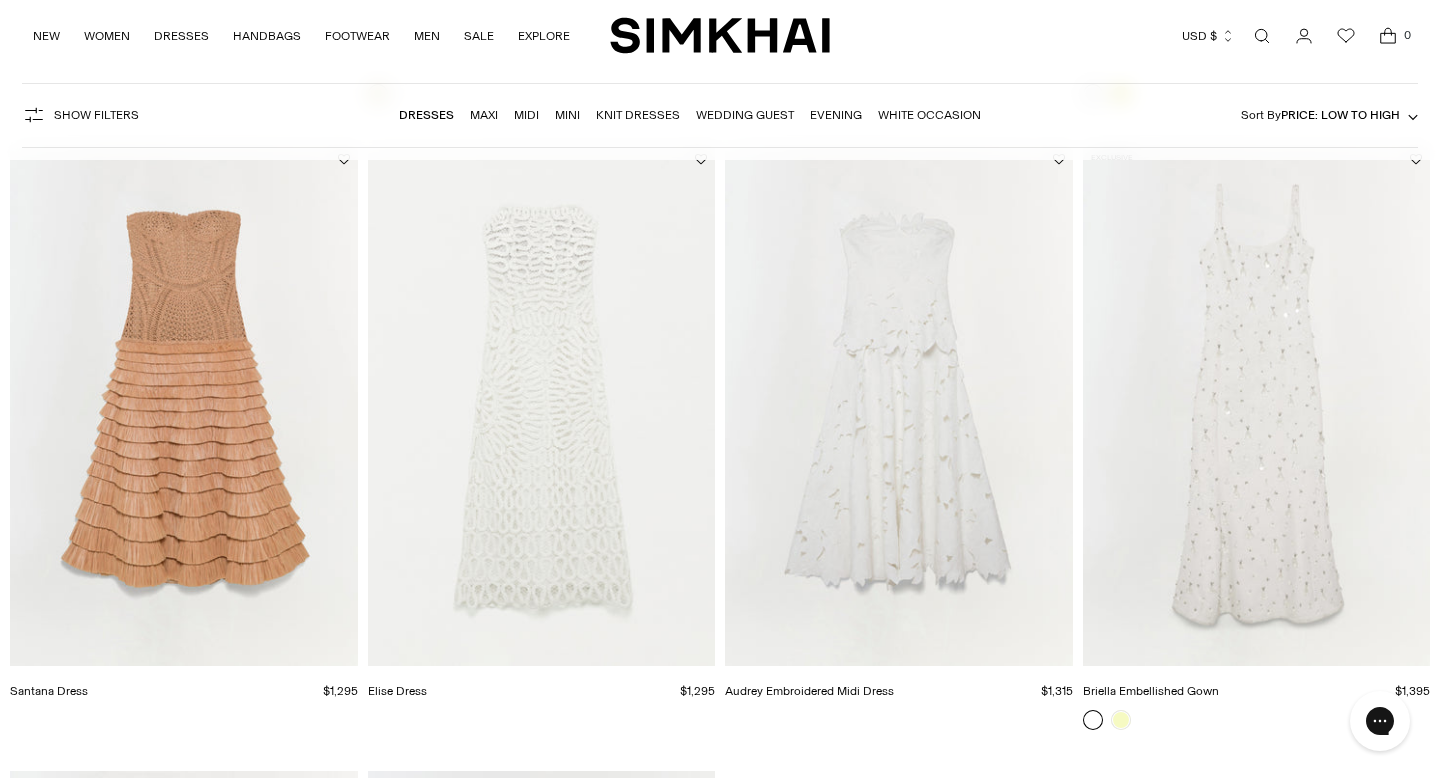 click at bounding box center (0, 0) 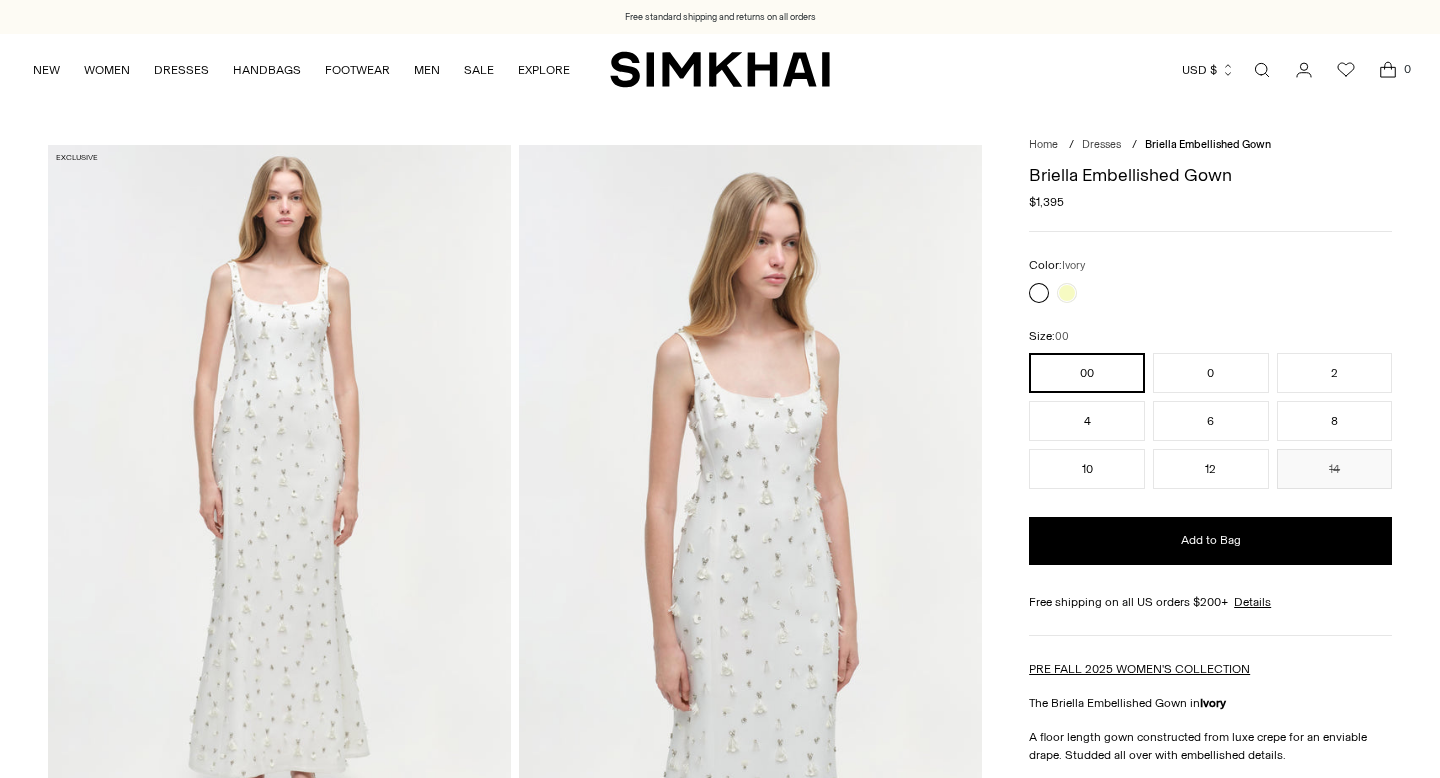 scroll, scrollTop: 0, scrollLeft: 0, axis: both 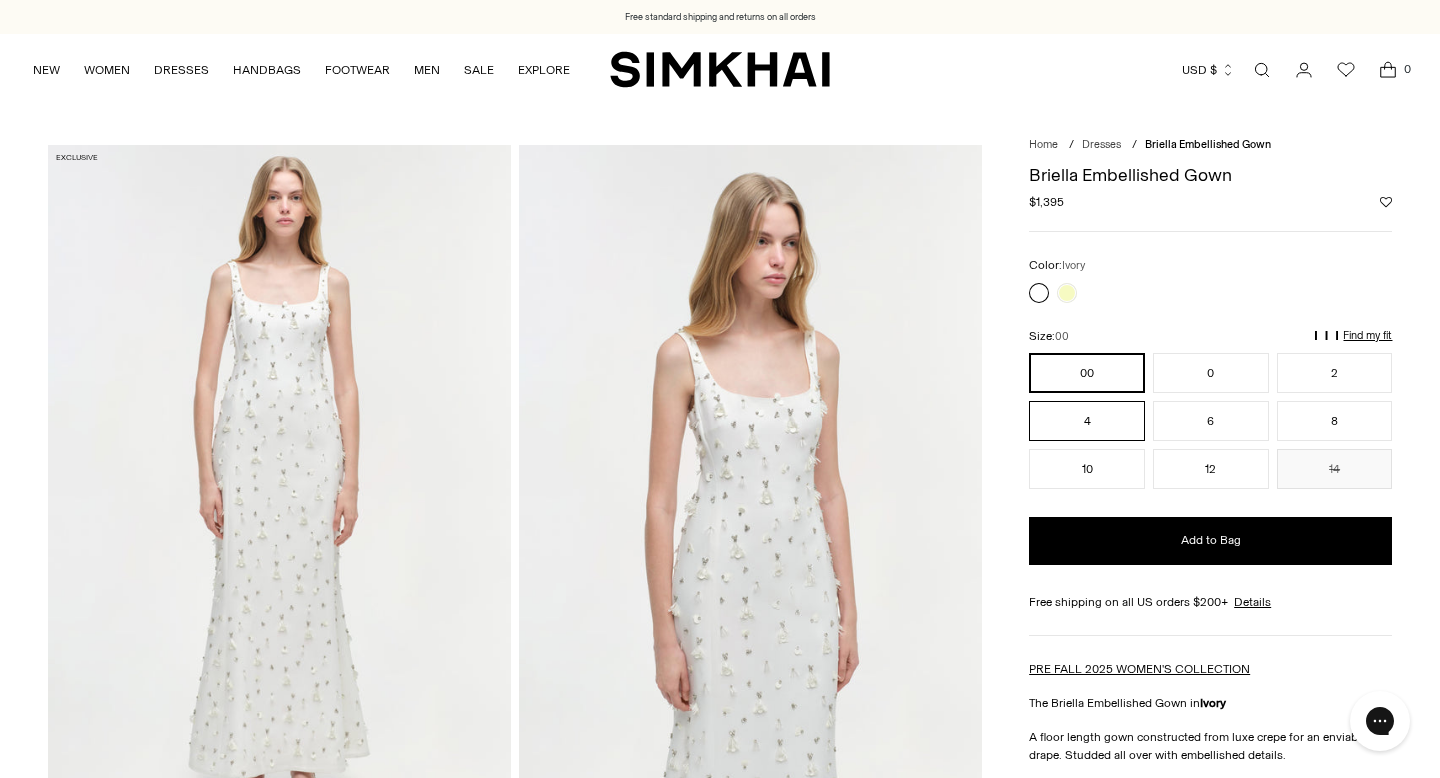click on "4" at bounding box center [1087, 421] 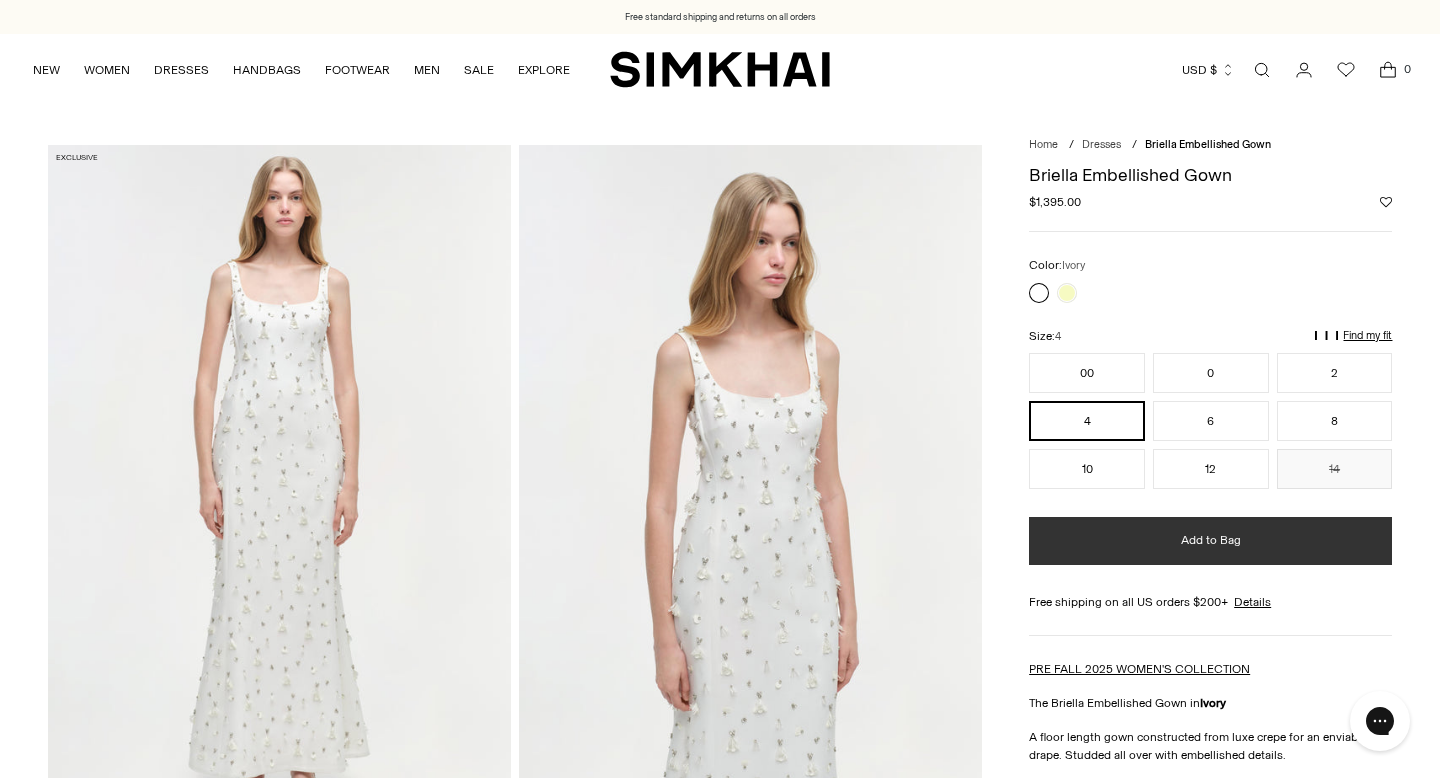 click on "Add to Bag" at bounding box center [1211, 540] 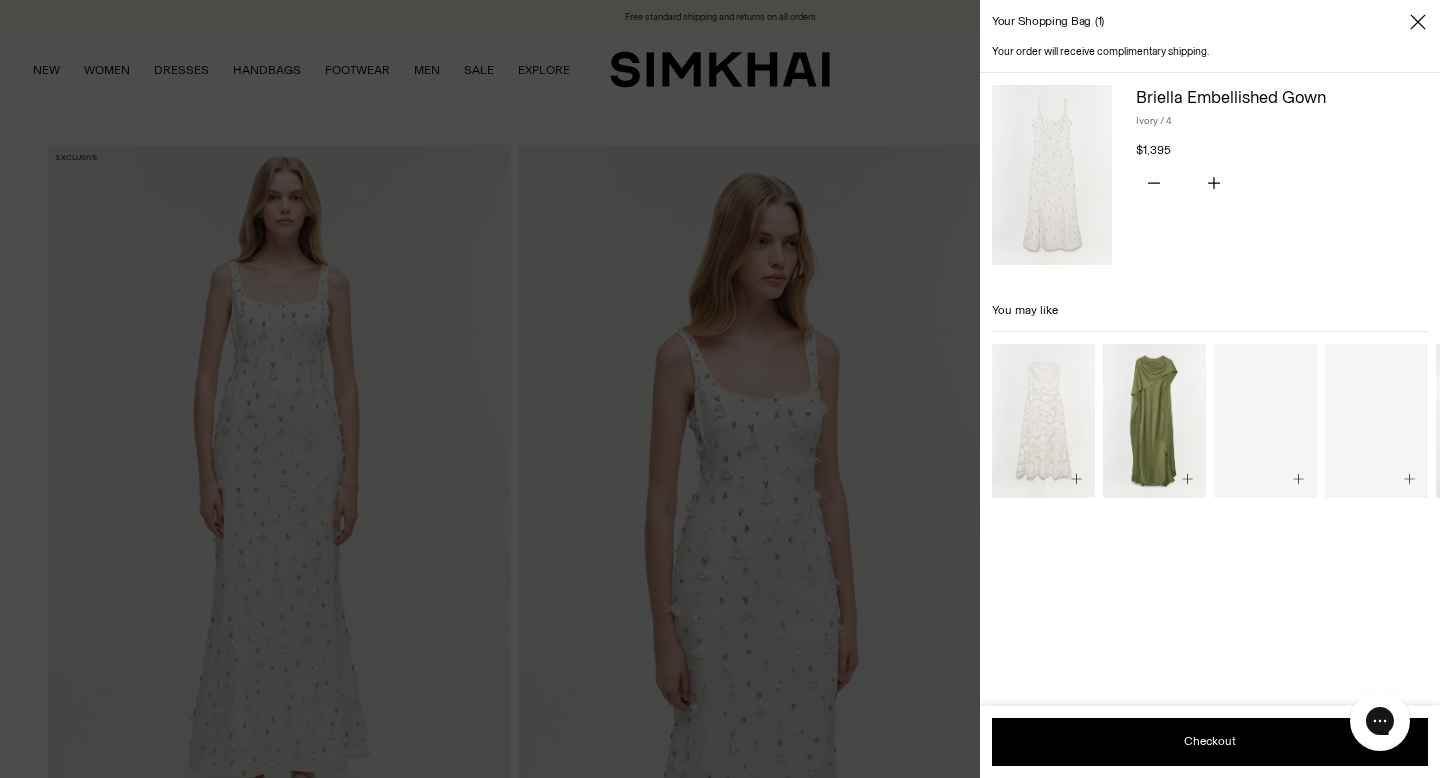 click at bounding box center (720, 389) 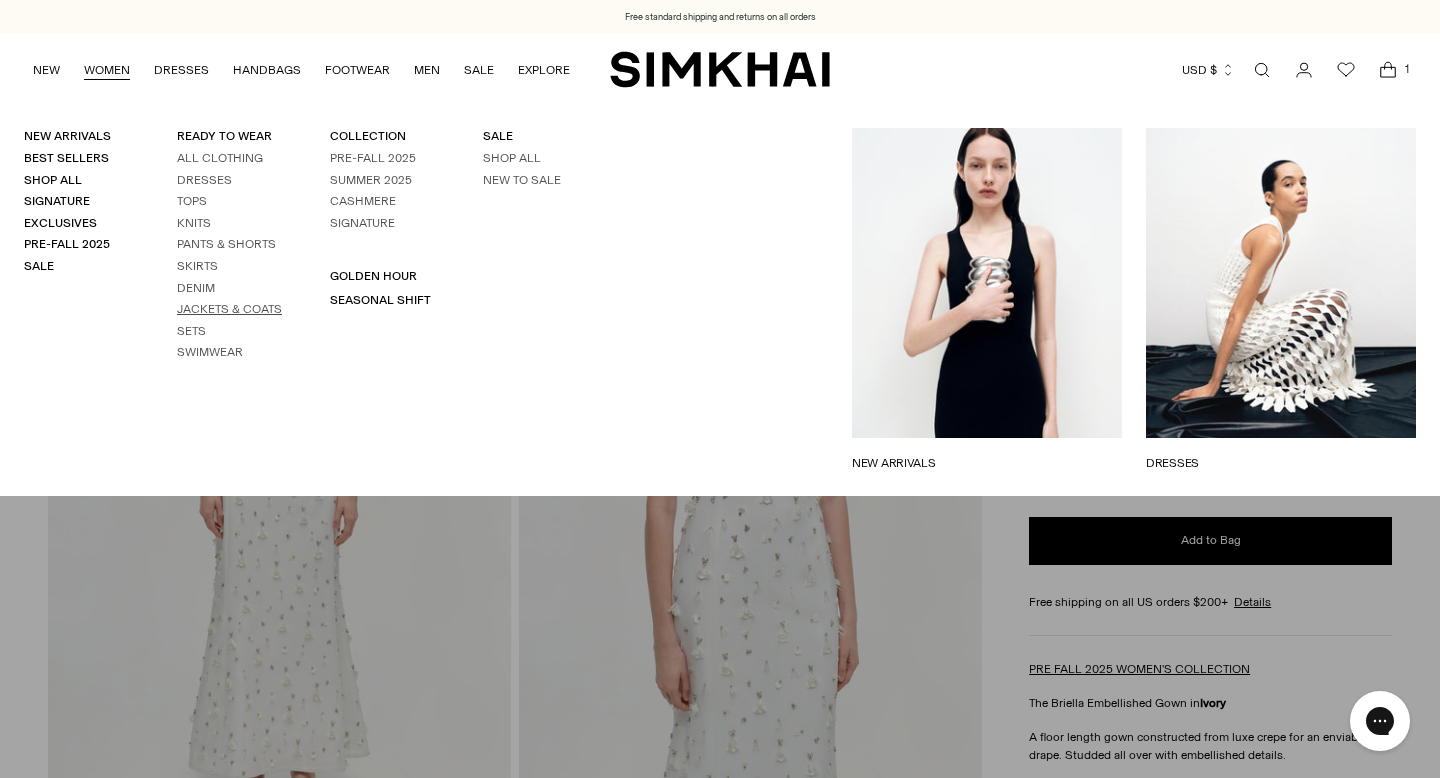 click on "Jackets & Coats" at bounding box center [229, 309] 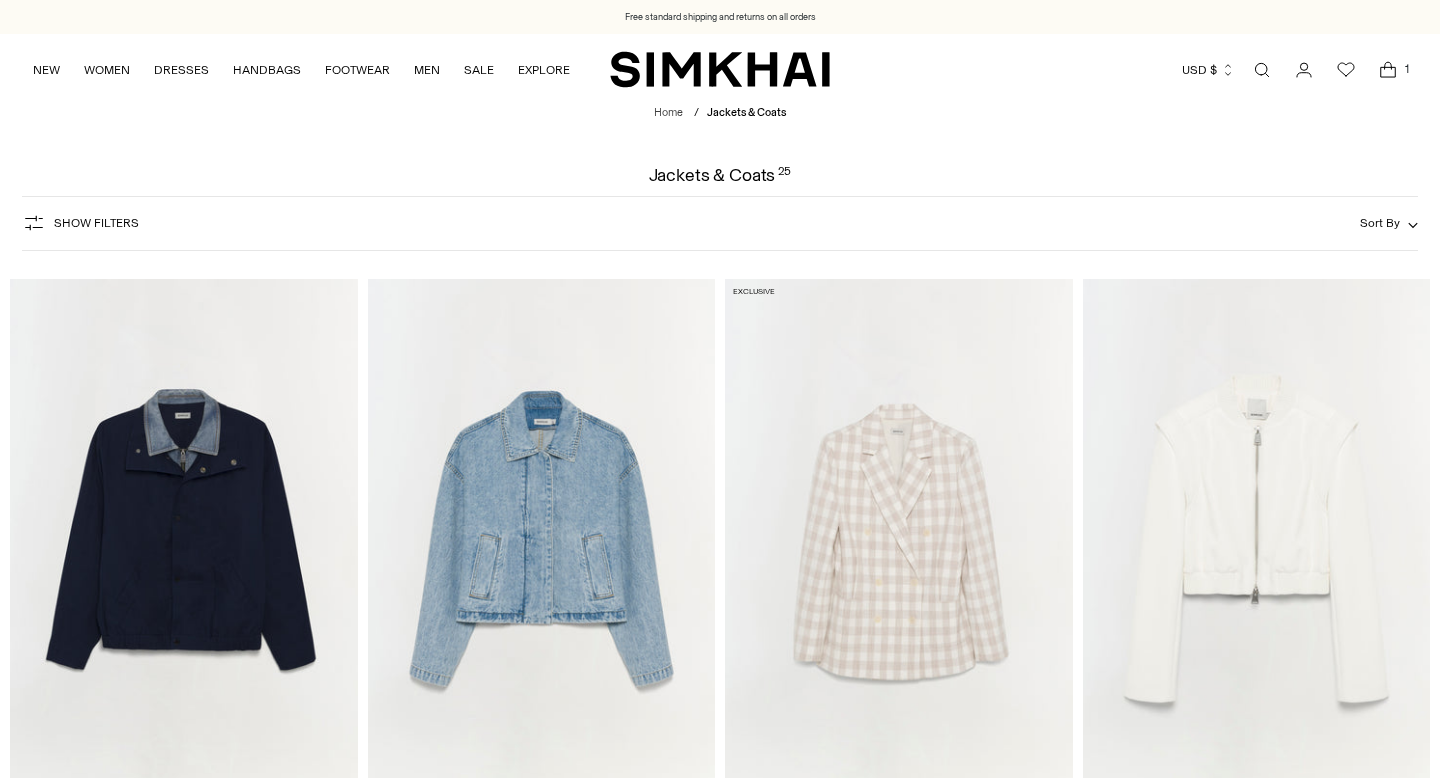 scroll, scrollTop: 0, scrollLeft: 0, axis: both 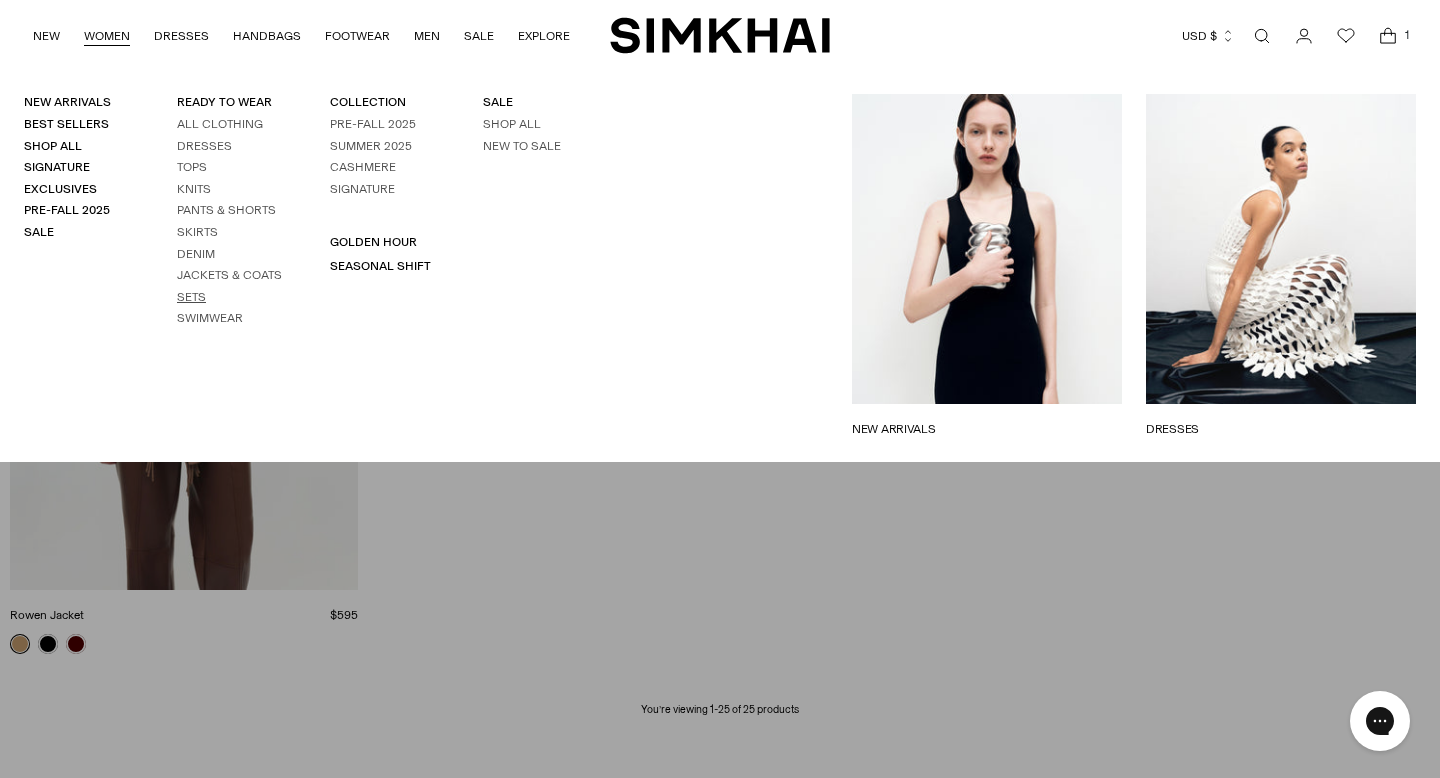 click on "Sets" at bounding box center [191, 297] 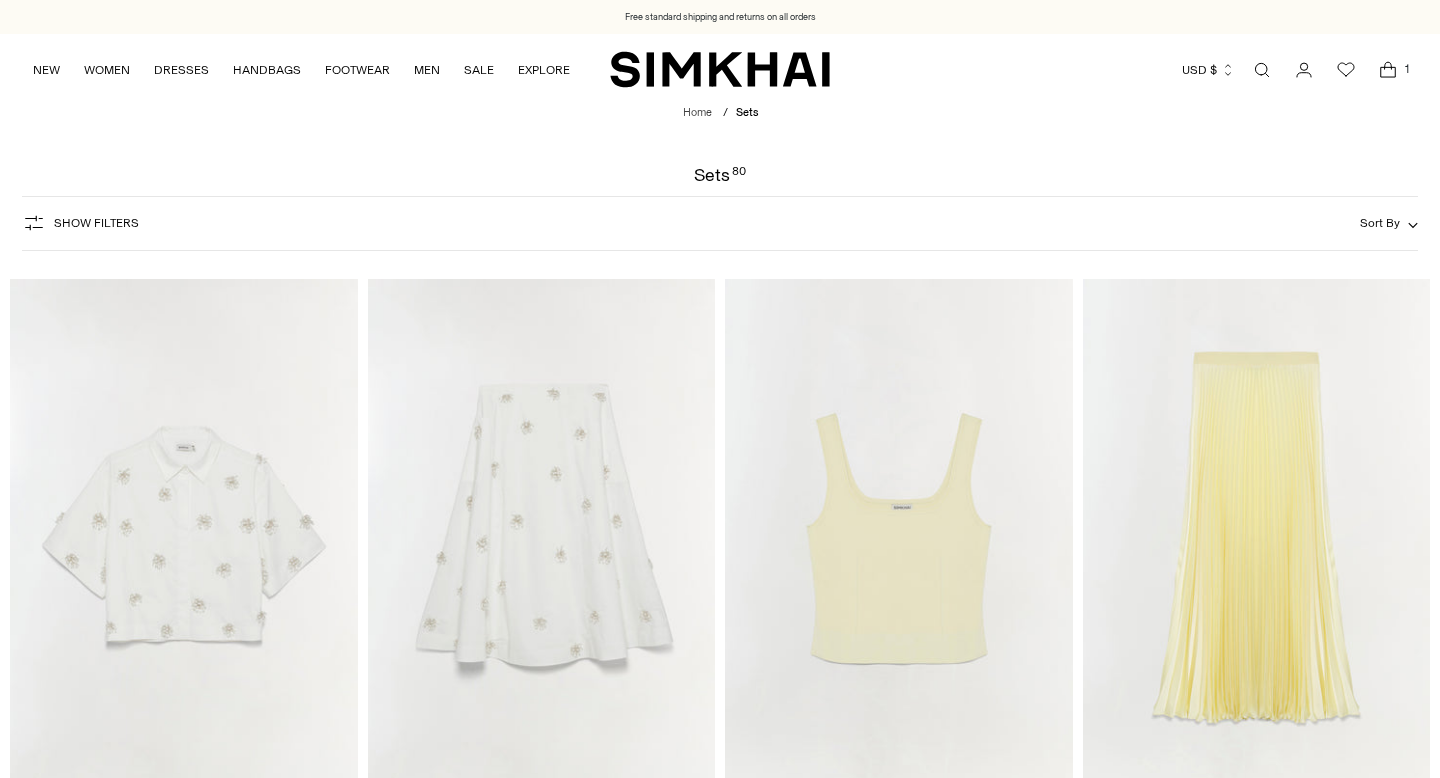 scroll, scrollTop: 0, scrollLeft: 0, axis: both 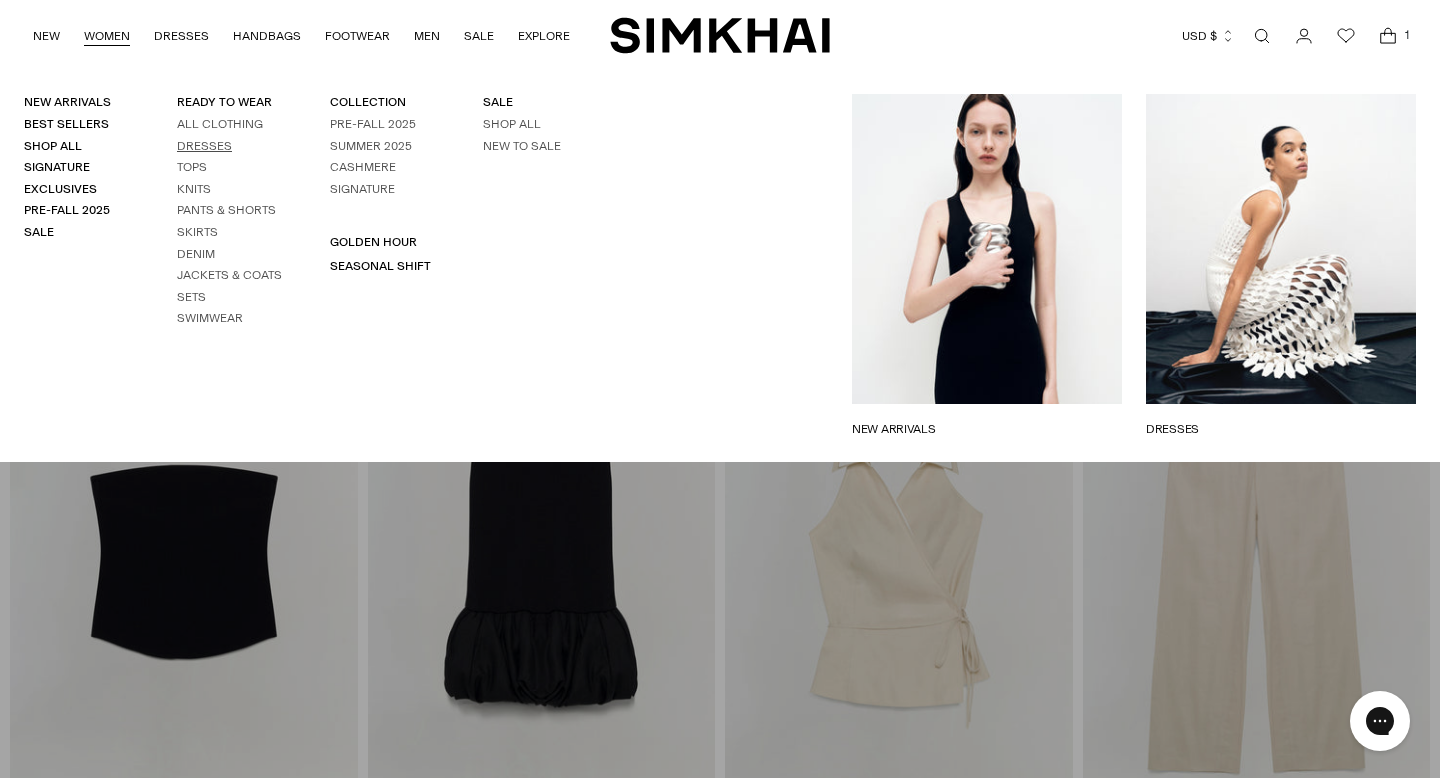 click on "Dresses" at bounding box center (204, 146) 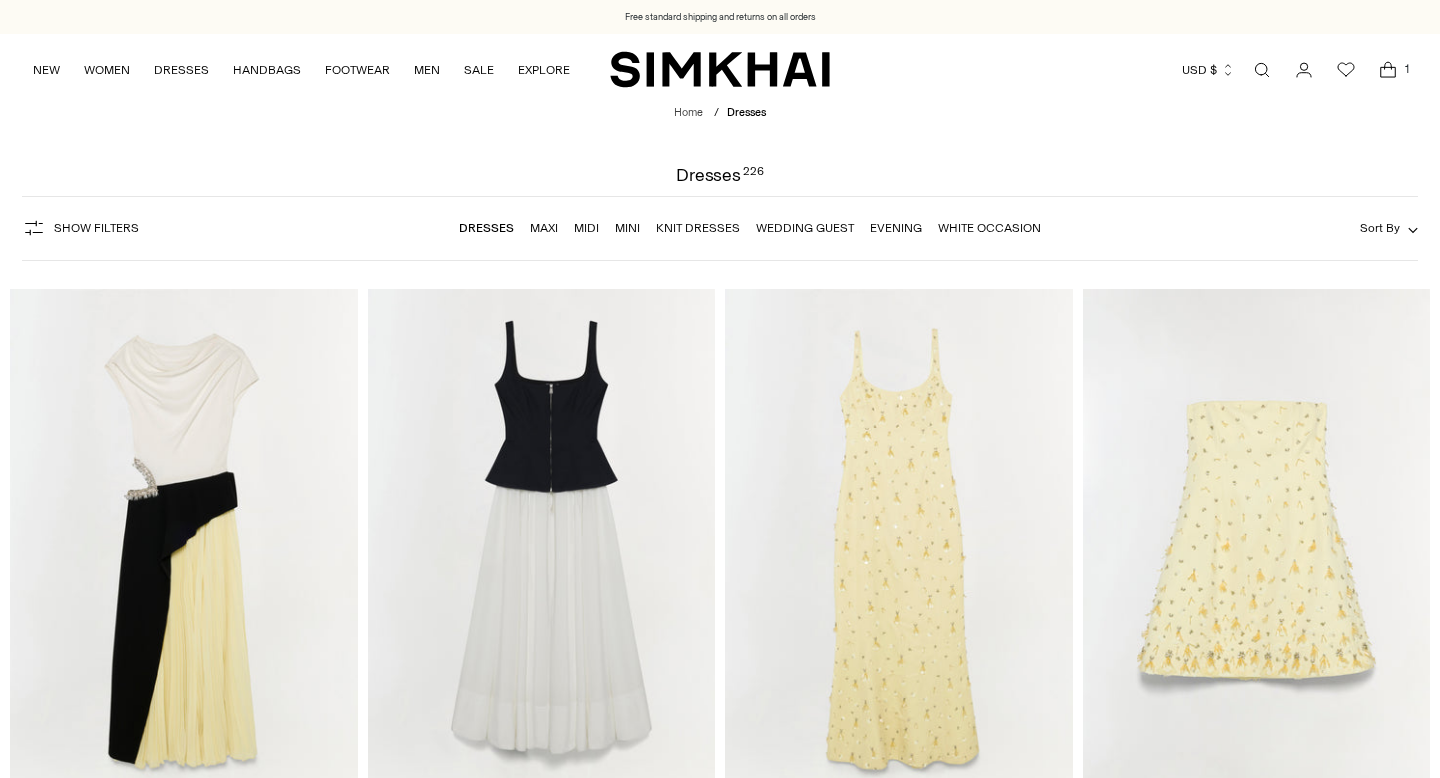 scroll, scrollTop: 0, scrollLeft: 0, axis: both 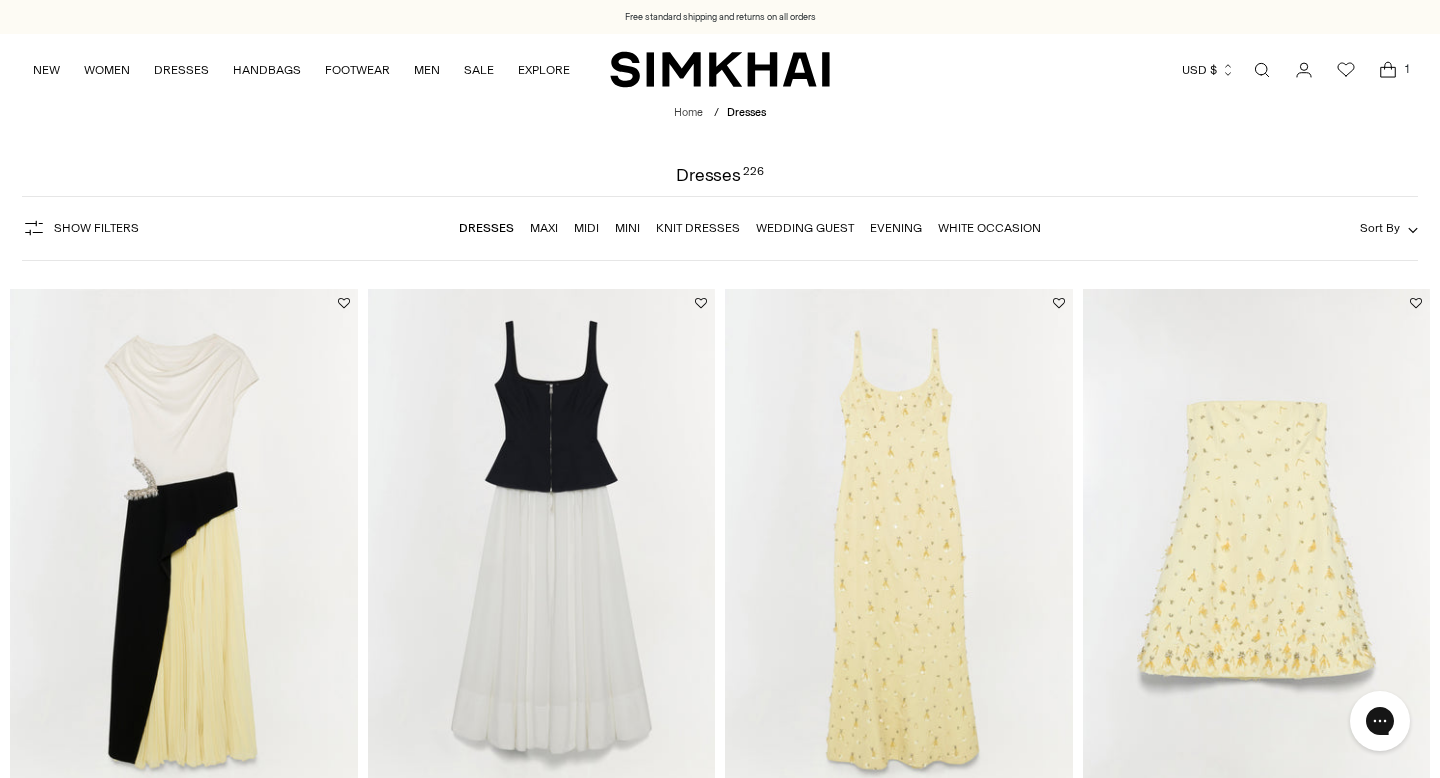 click at bounding box center (0, 0) 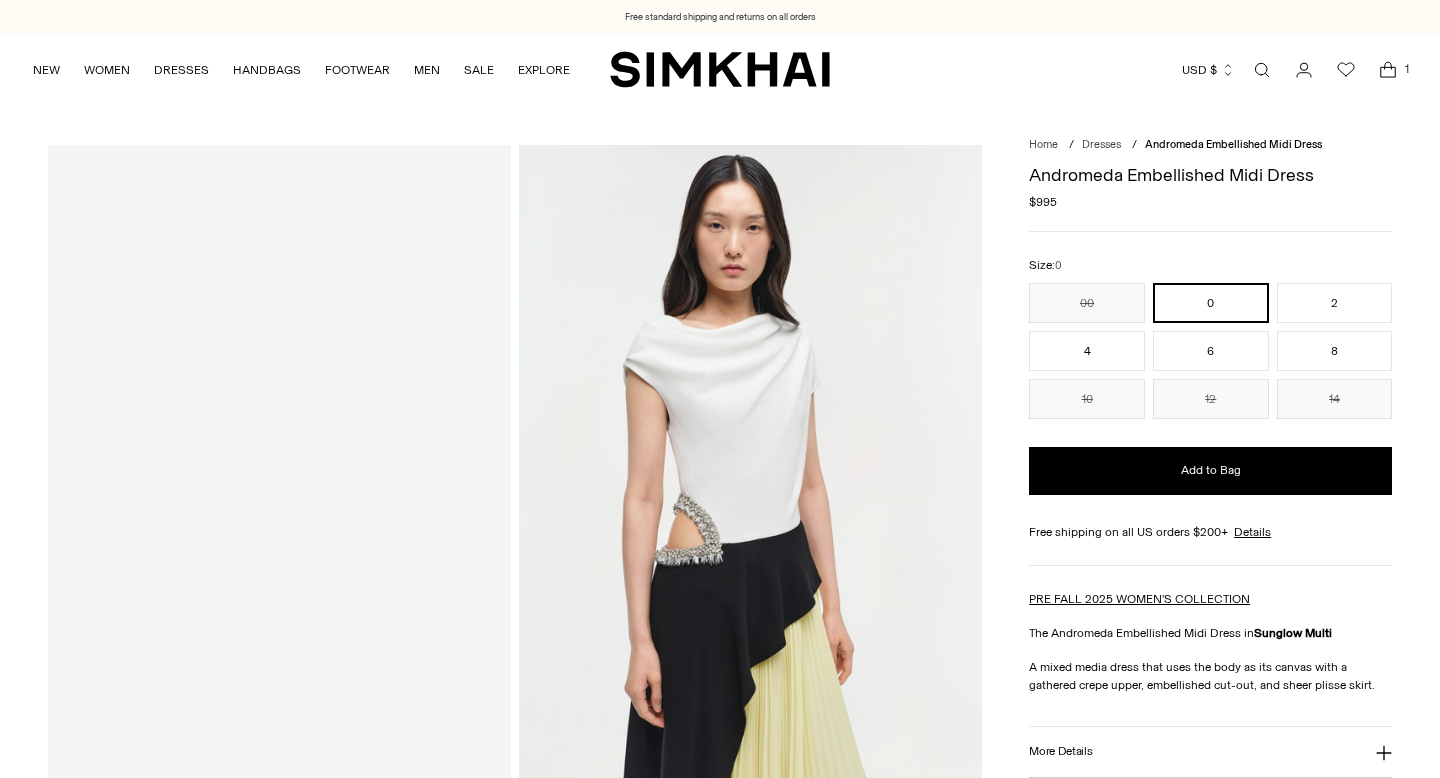 scroll, scrollTop: 0, scrollLeft: 0, axis: both 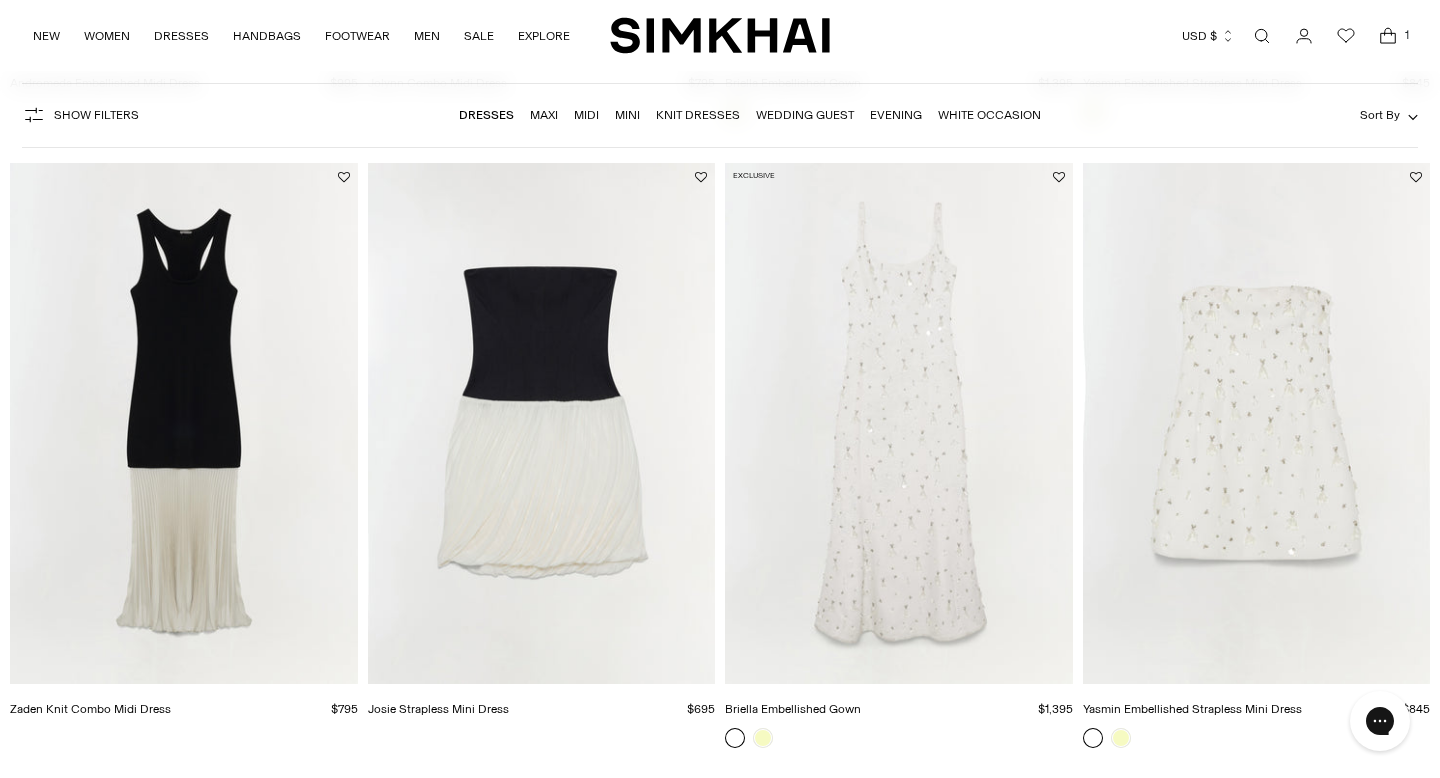 click at bounding box center (0, 0) 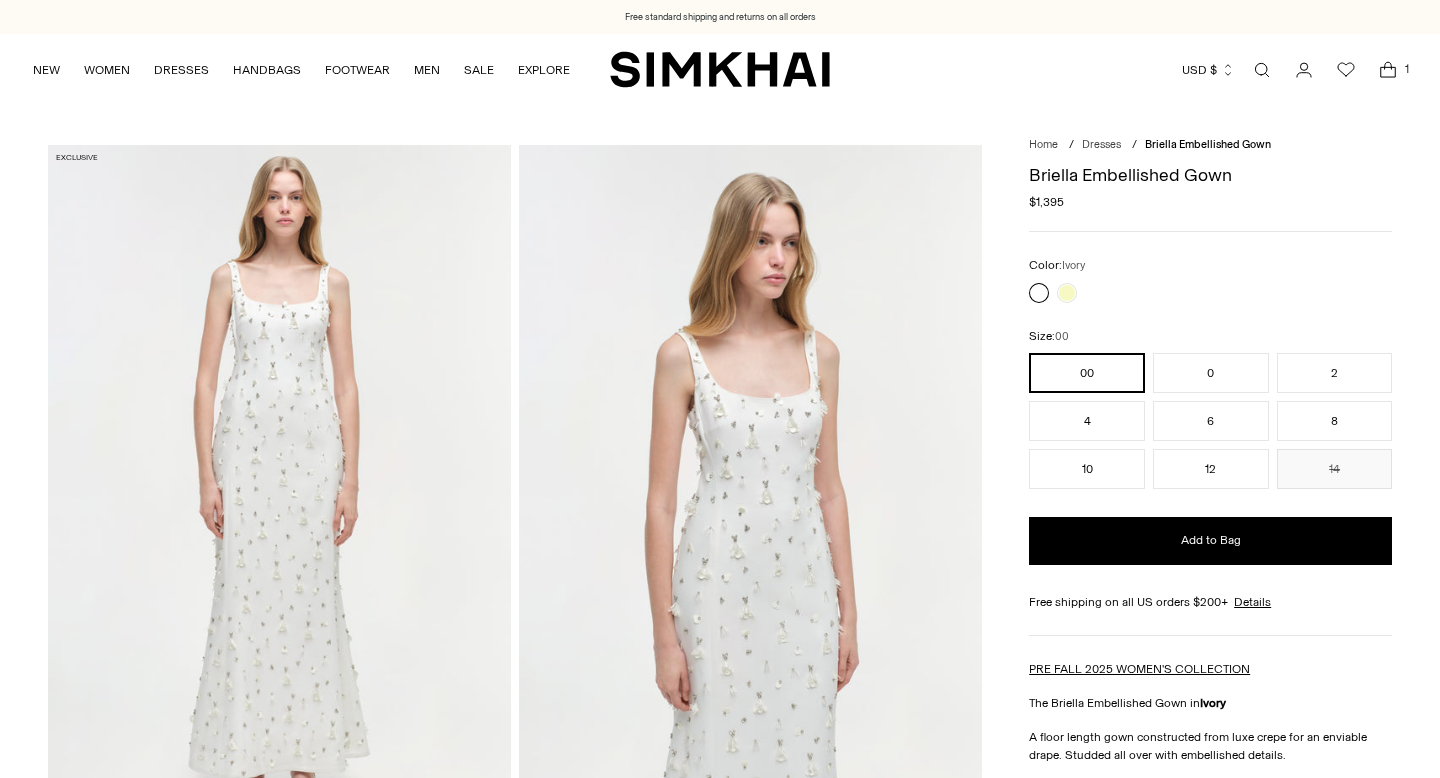 scroll, scrollTop: 0, scrollLeft: 0, axis: both 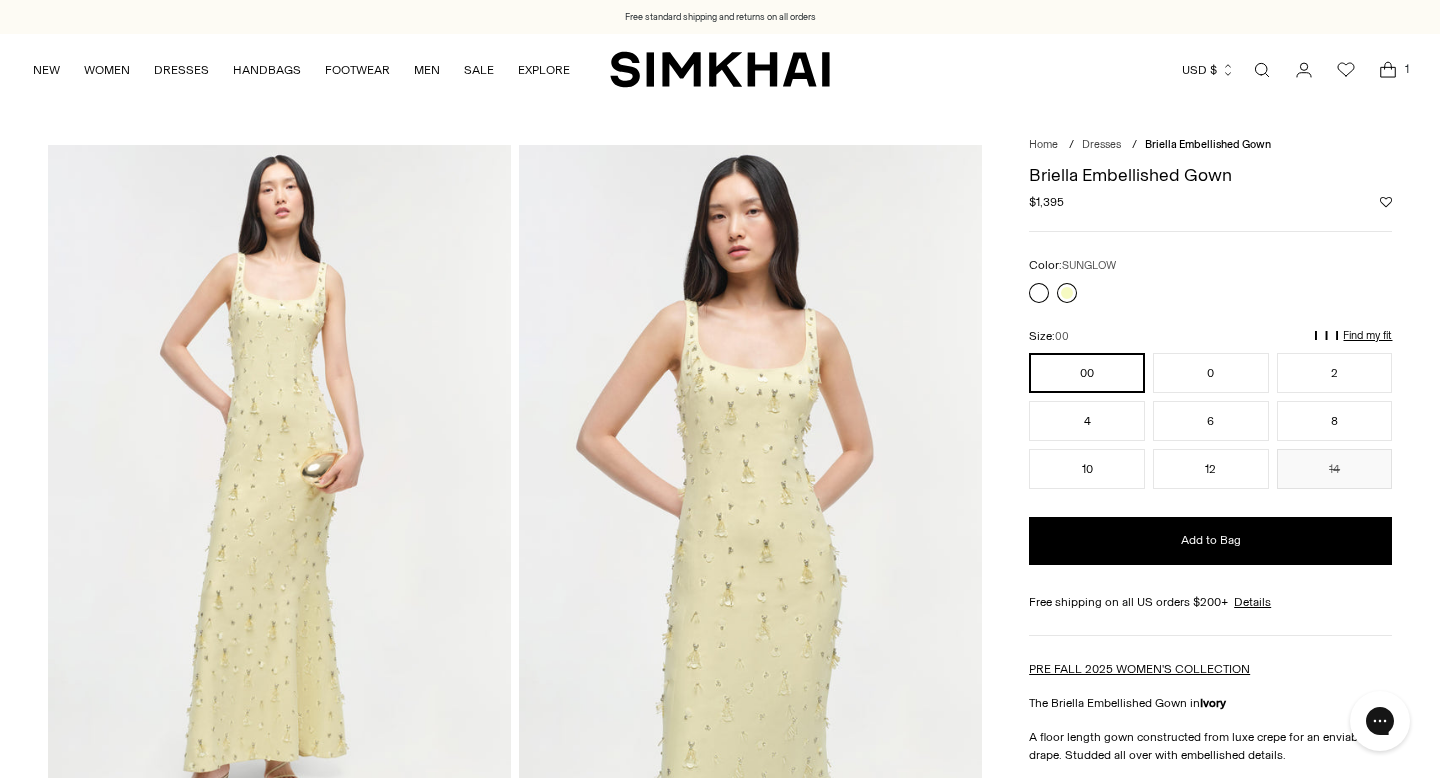 click at bounding box center (1067, 293) 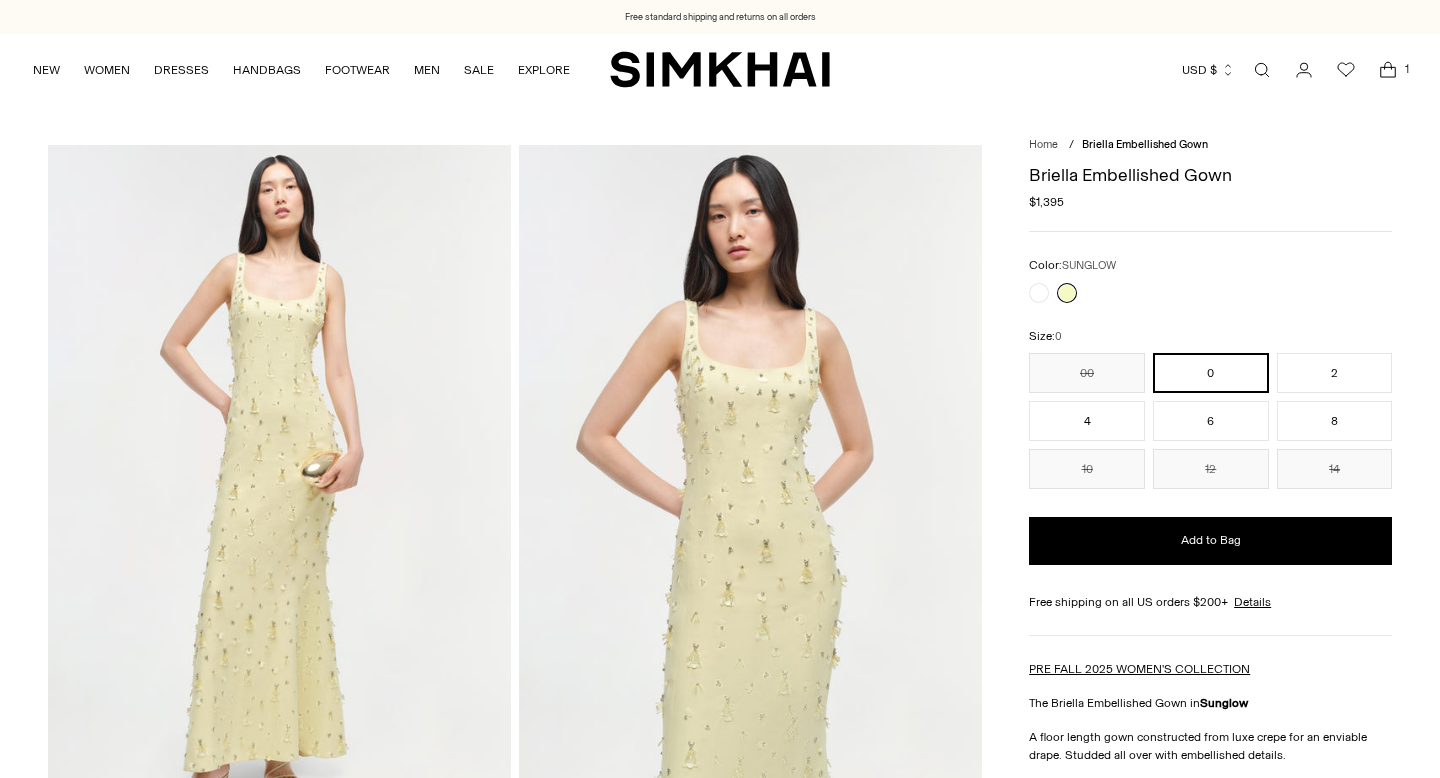 scroll, scrollTop: 0, scrollLeft: 0, axis: both 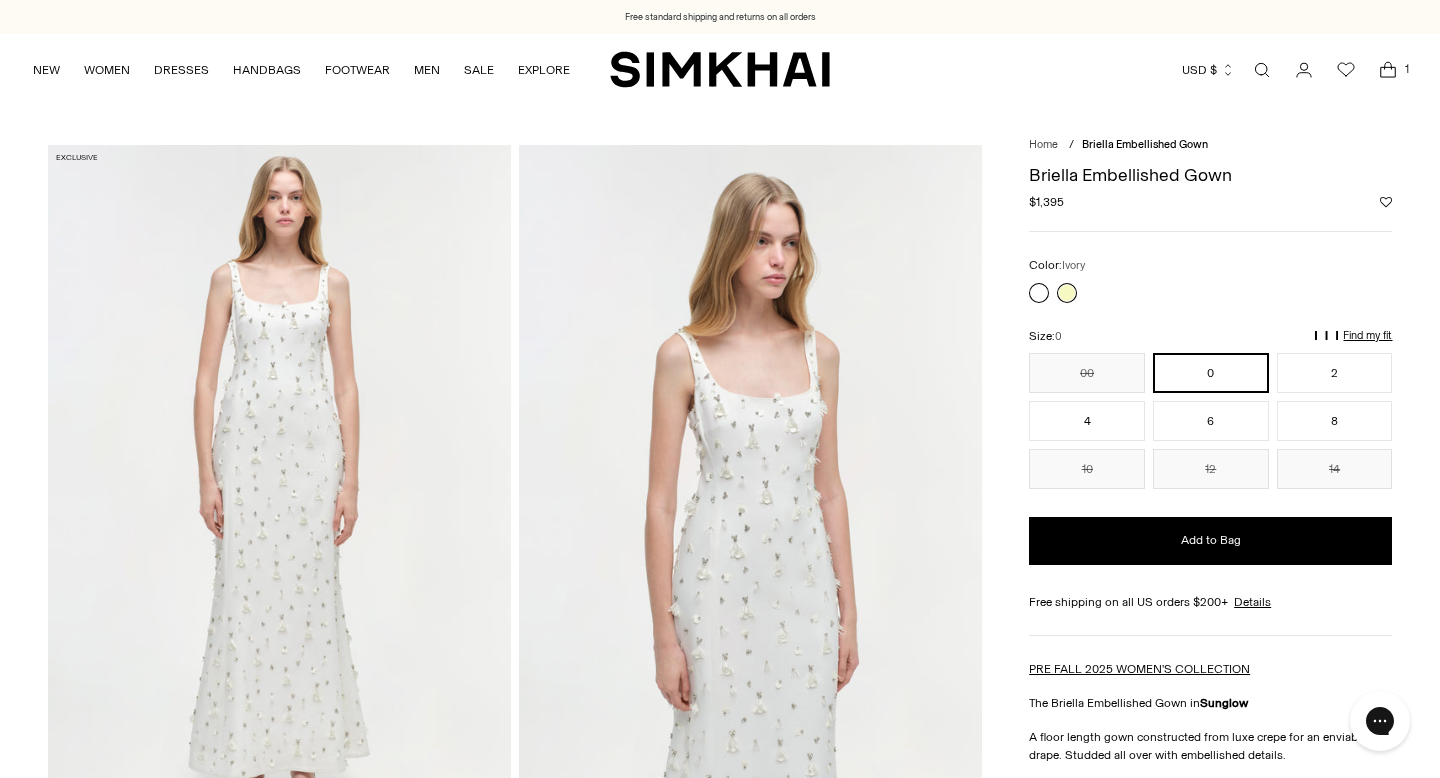 click at bounding box center [1039, 293] 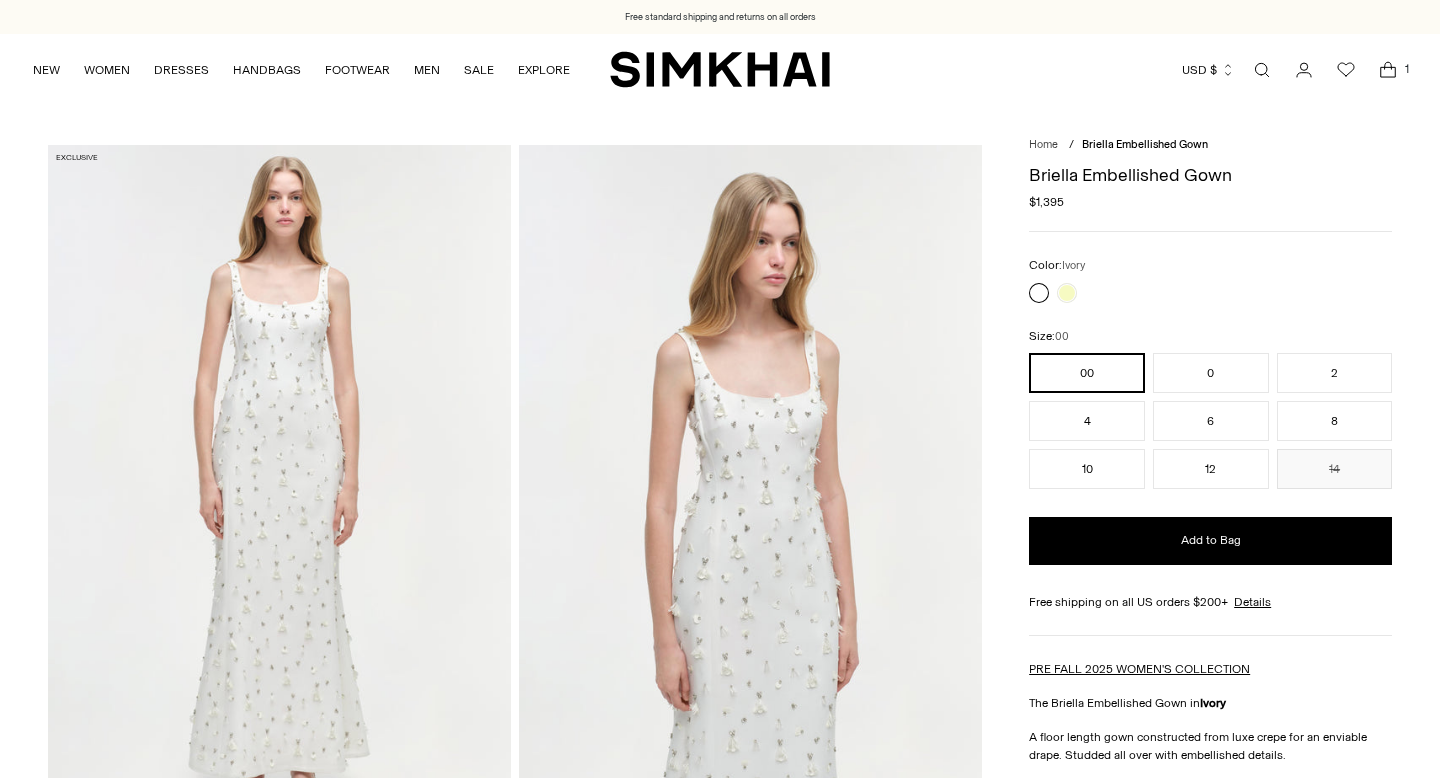 scroll, scrollTop: 0, scrollLeft: 0, axis: both 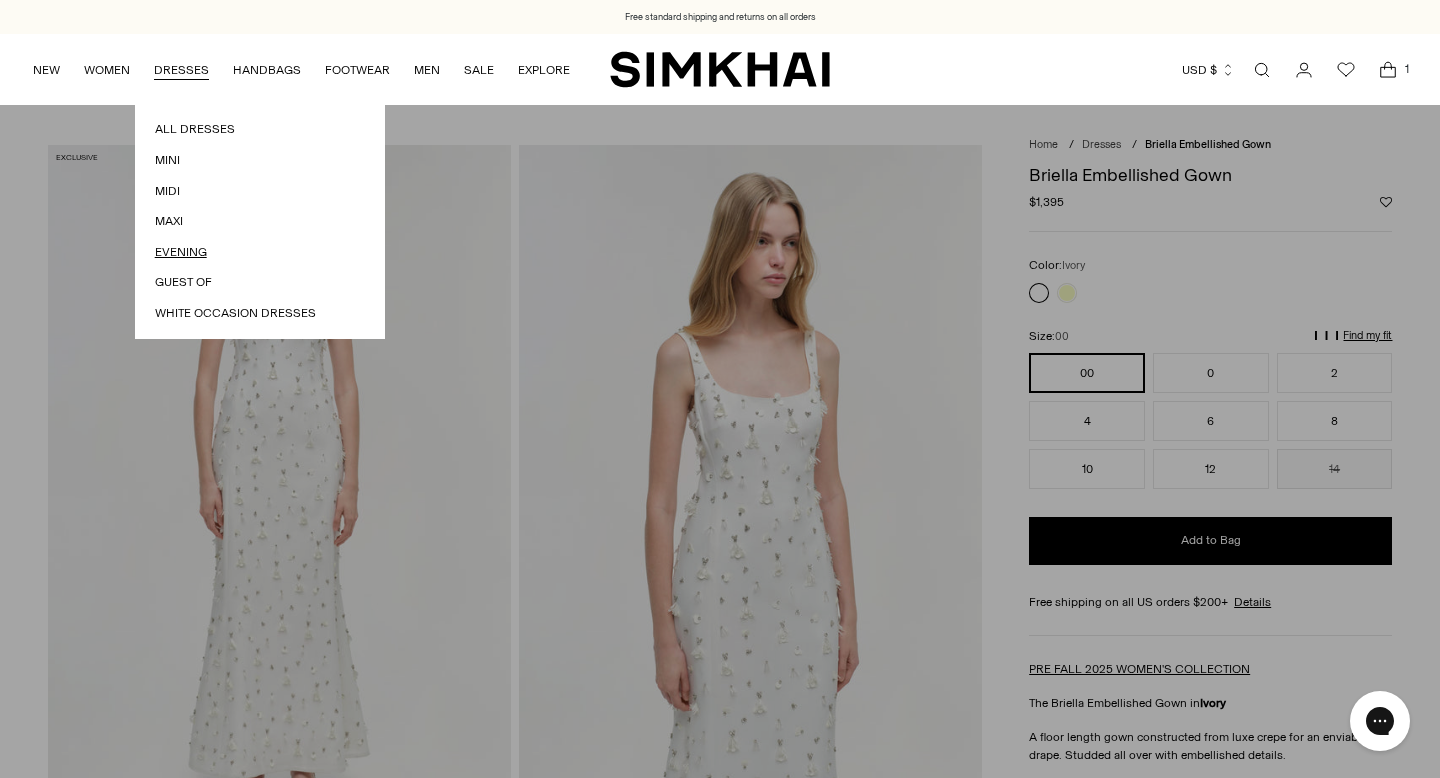 click on "Evening" at bounding box center [260, 252] 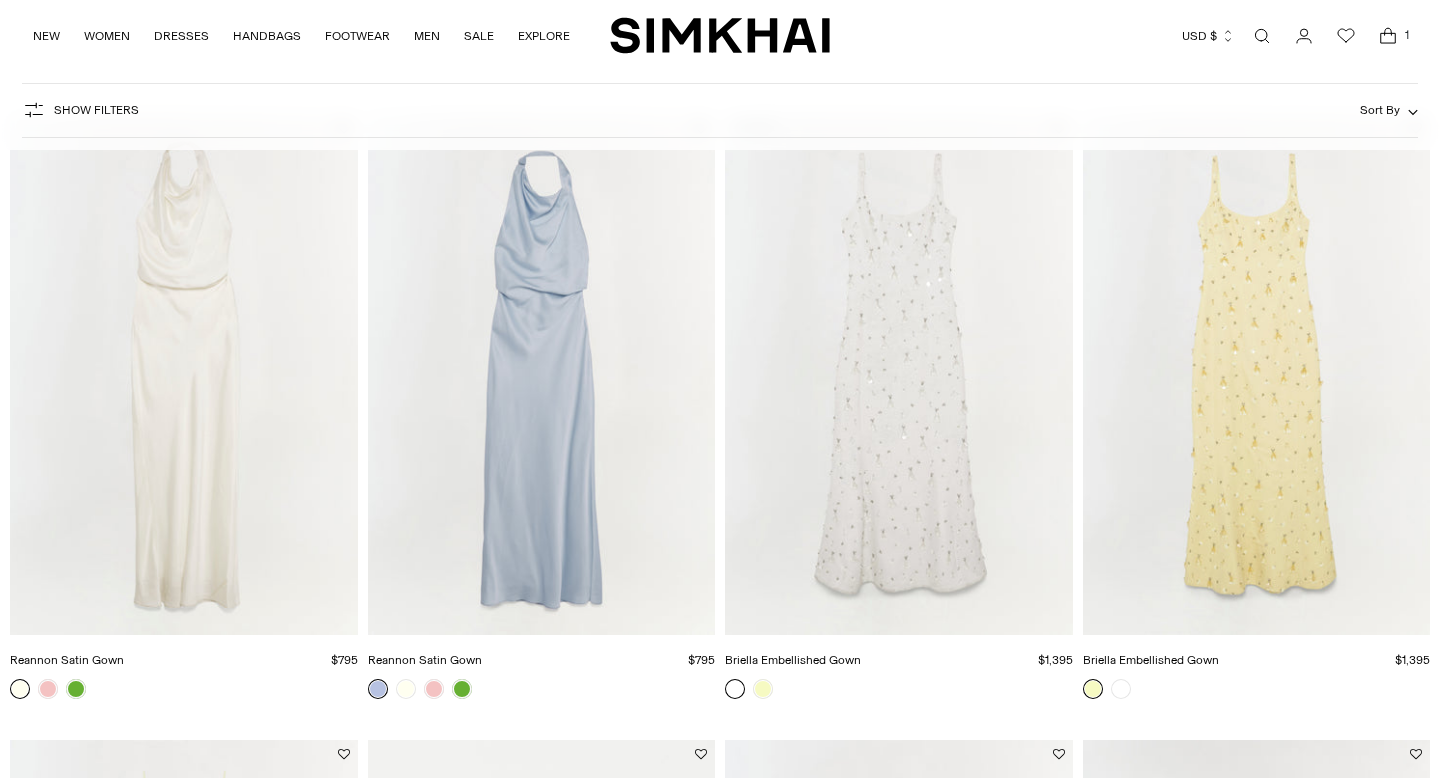 scroll, scrollTop: 517, scrollLeft: 0, axis: vertical 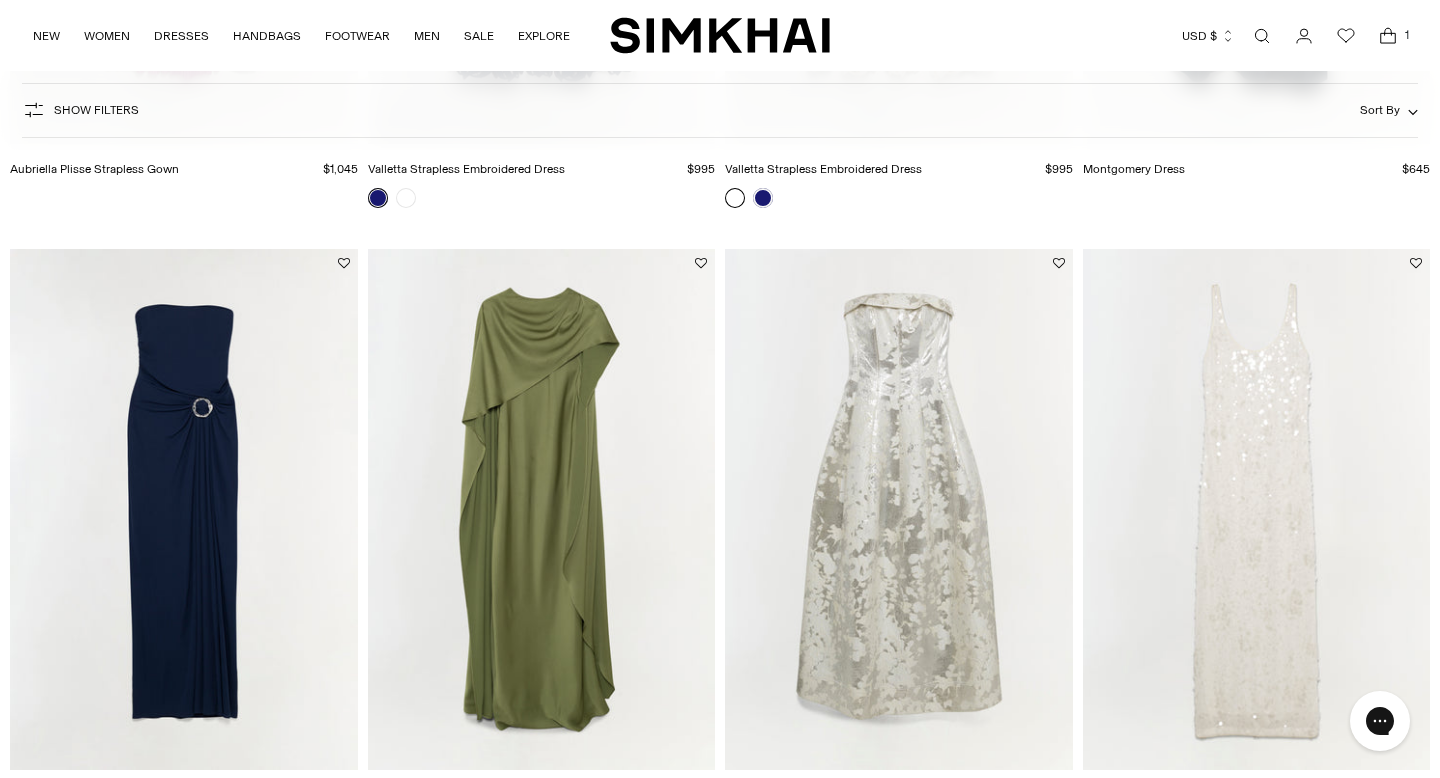 click at bounding box center (0, 0) 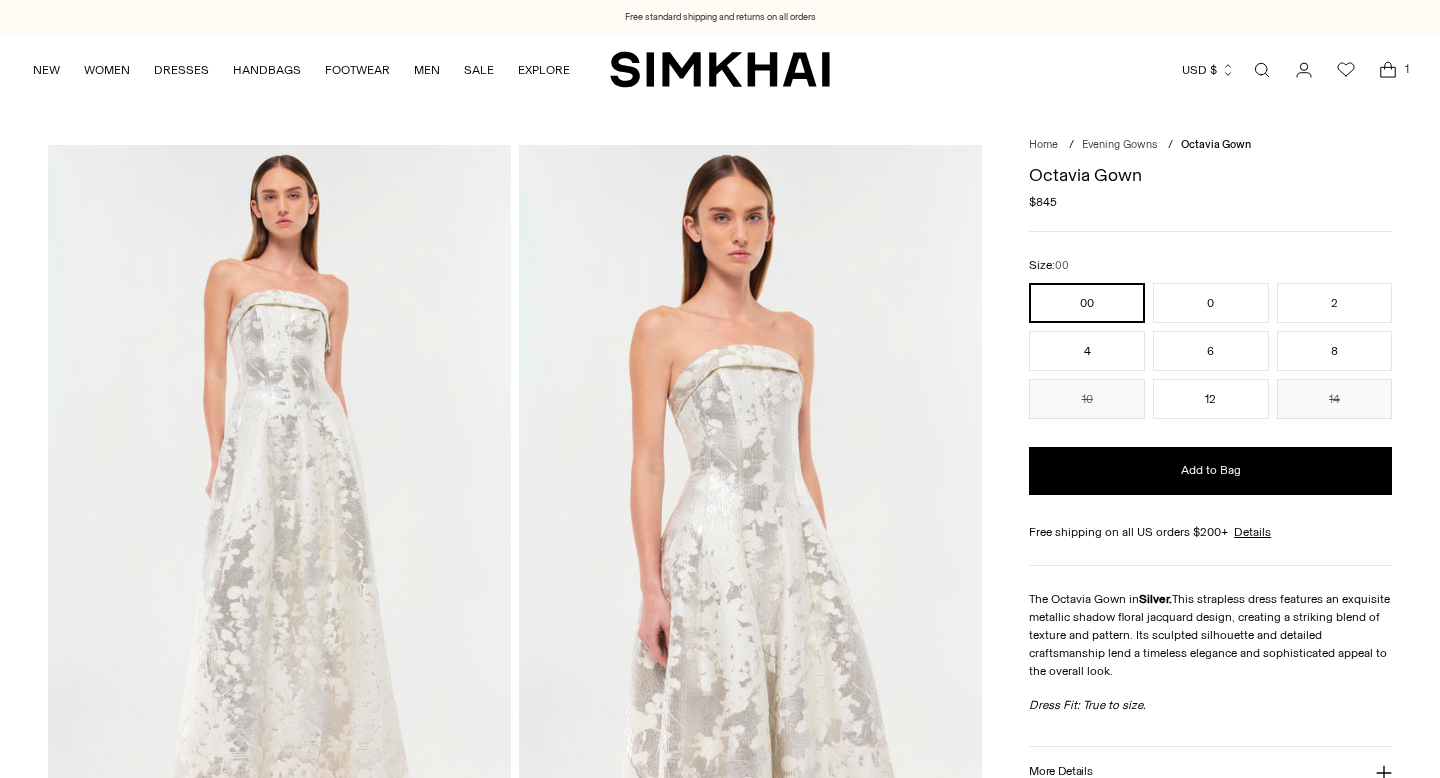 scroll, scrollTop: 0, scrollLeft: 0, axis: both 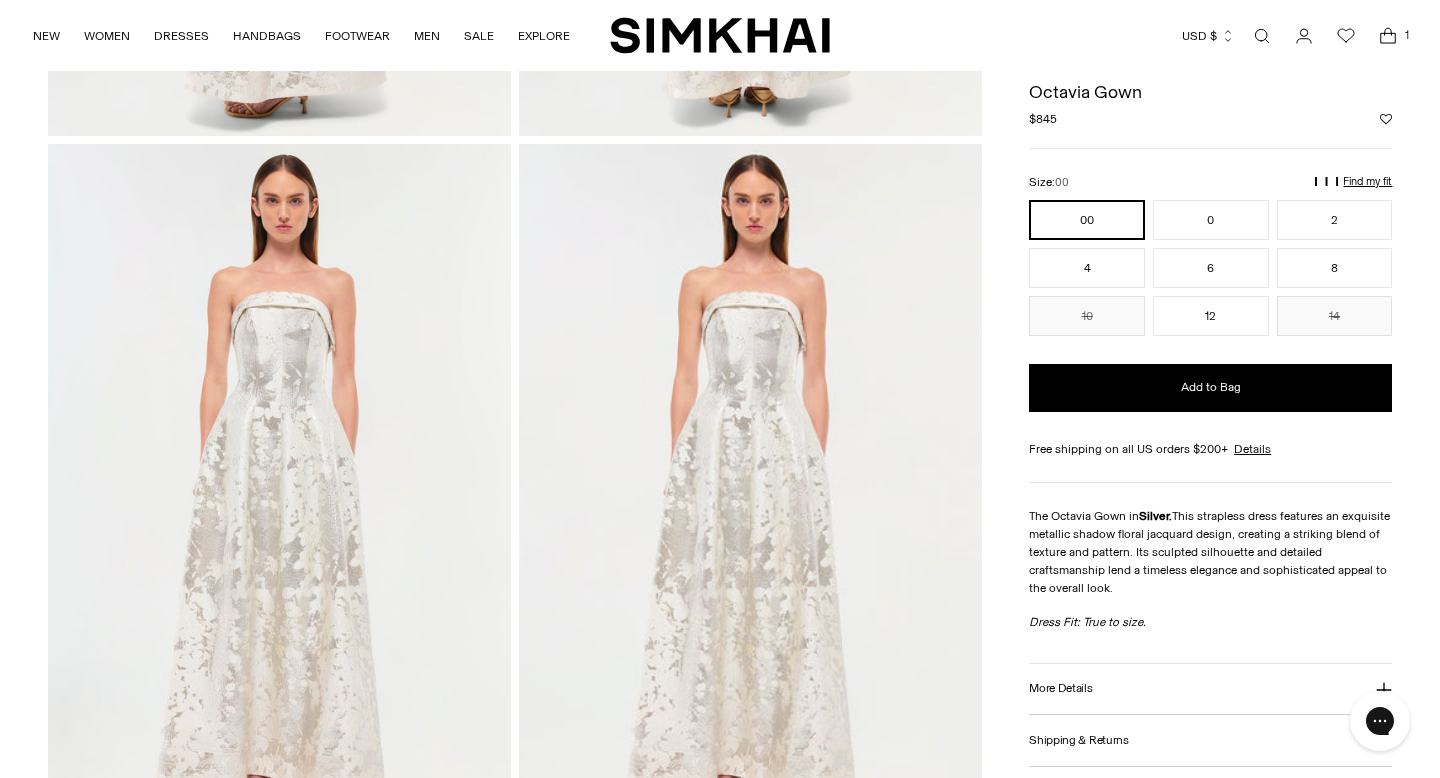 click at bounding box center (279, 491) 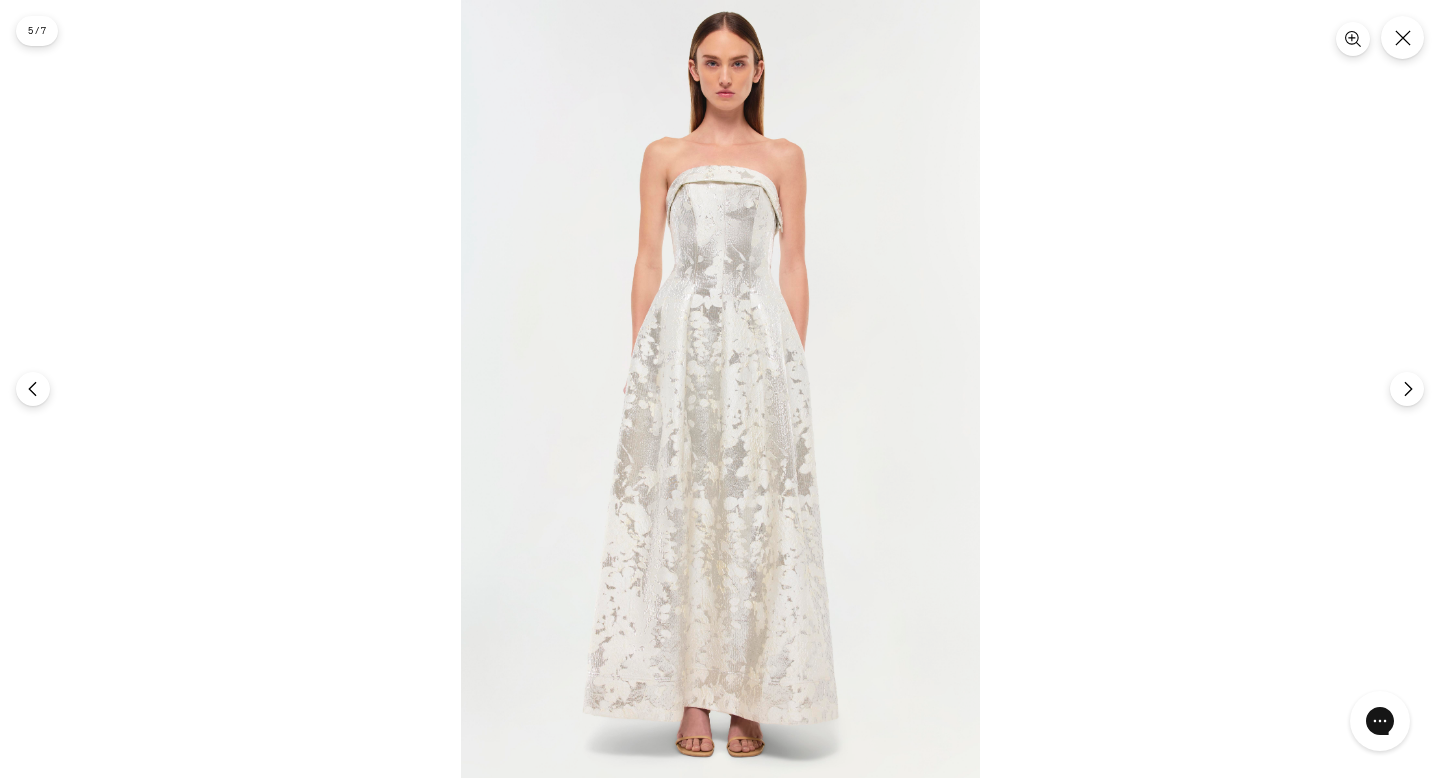 click at bounding box center (720, 389) 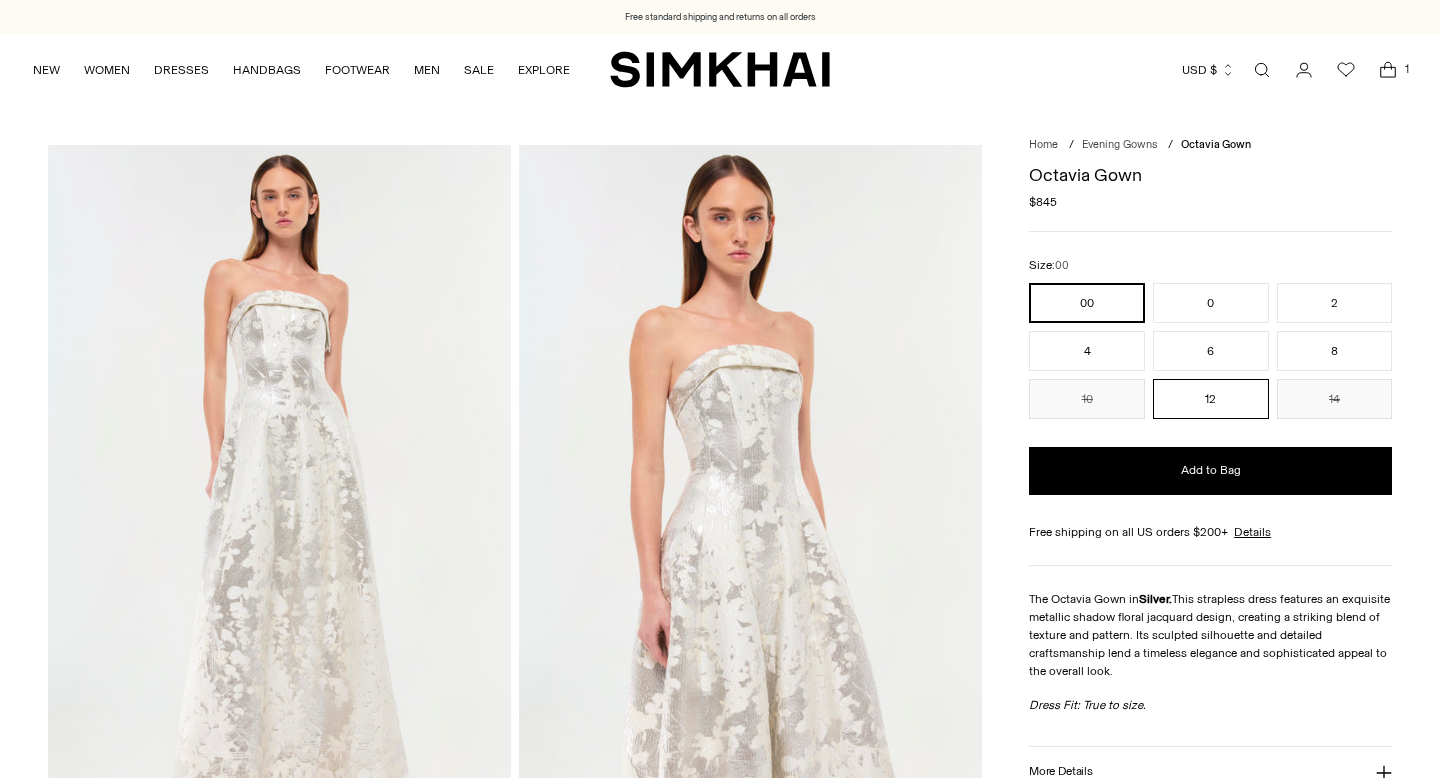 scroll, scrollTop: 0, scrollLeft: 0, axis: both 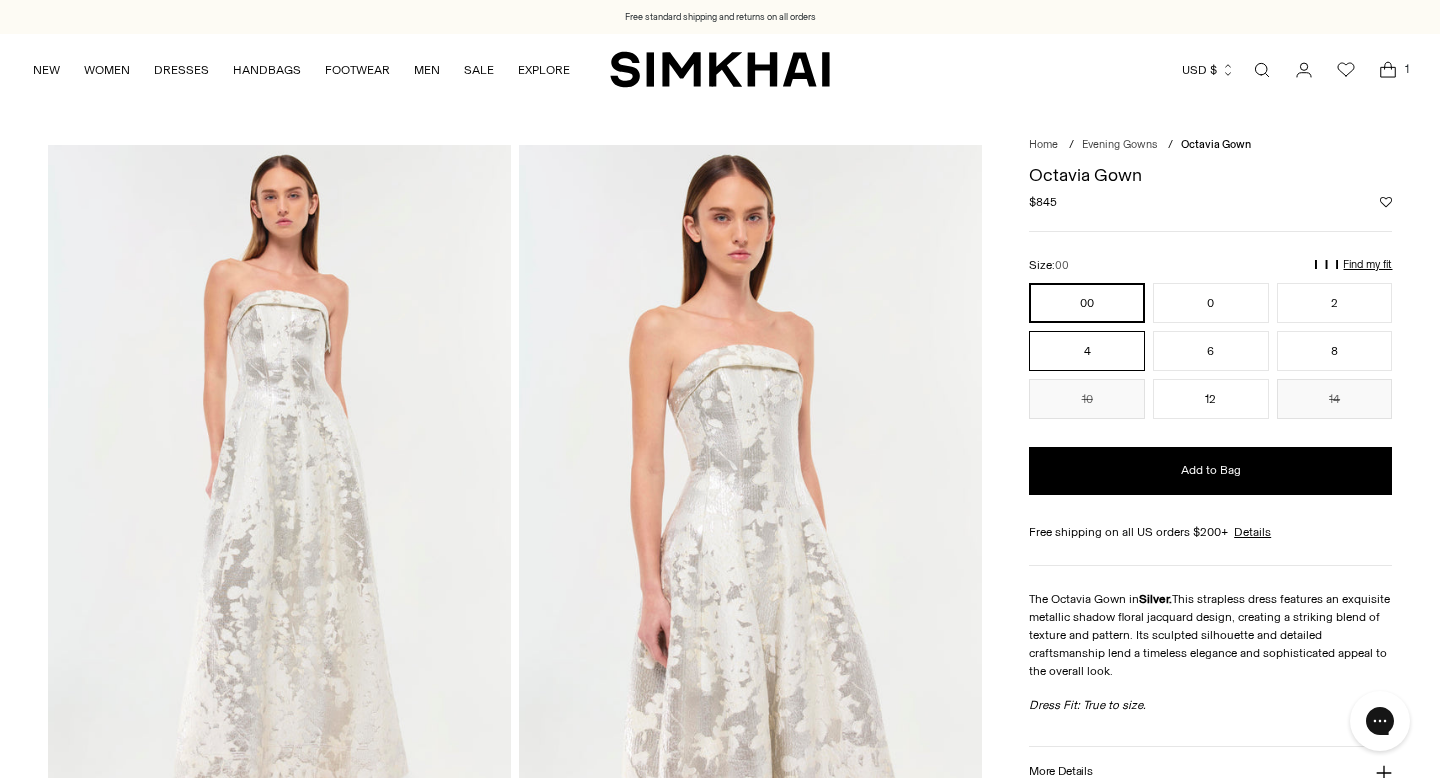 click on "4" at bounding box center (1087, 351) 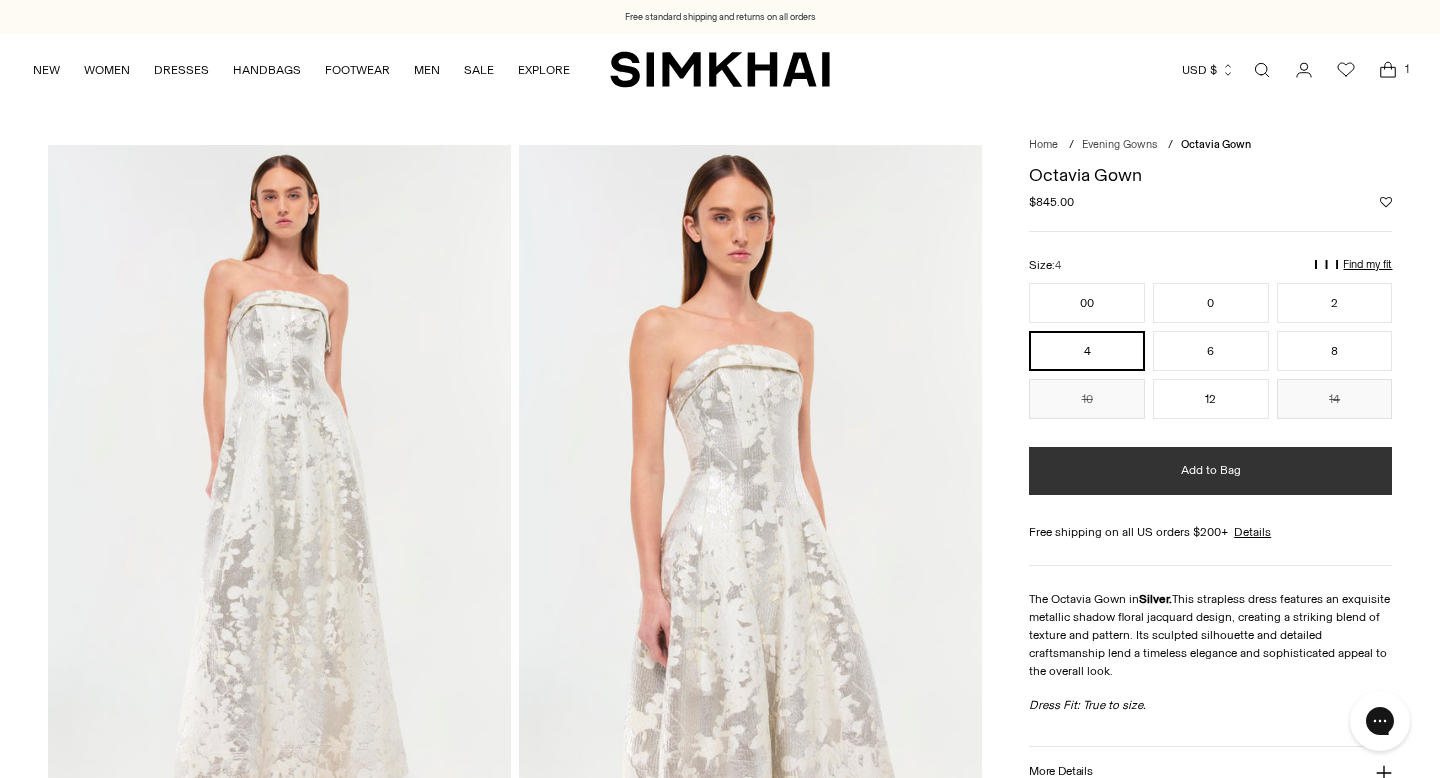 click on "Add to Bag" at bounding box center [1211, 470] 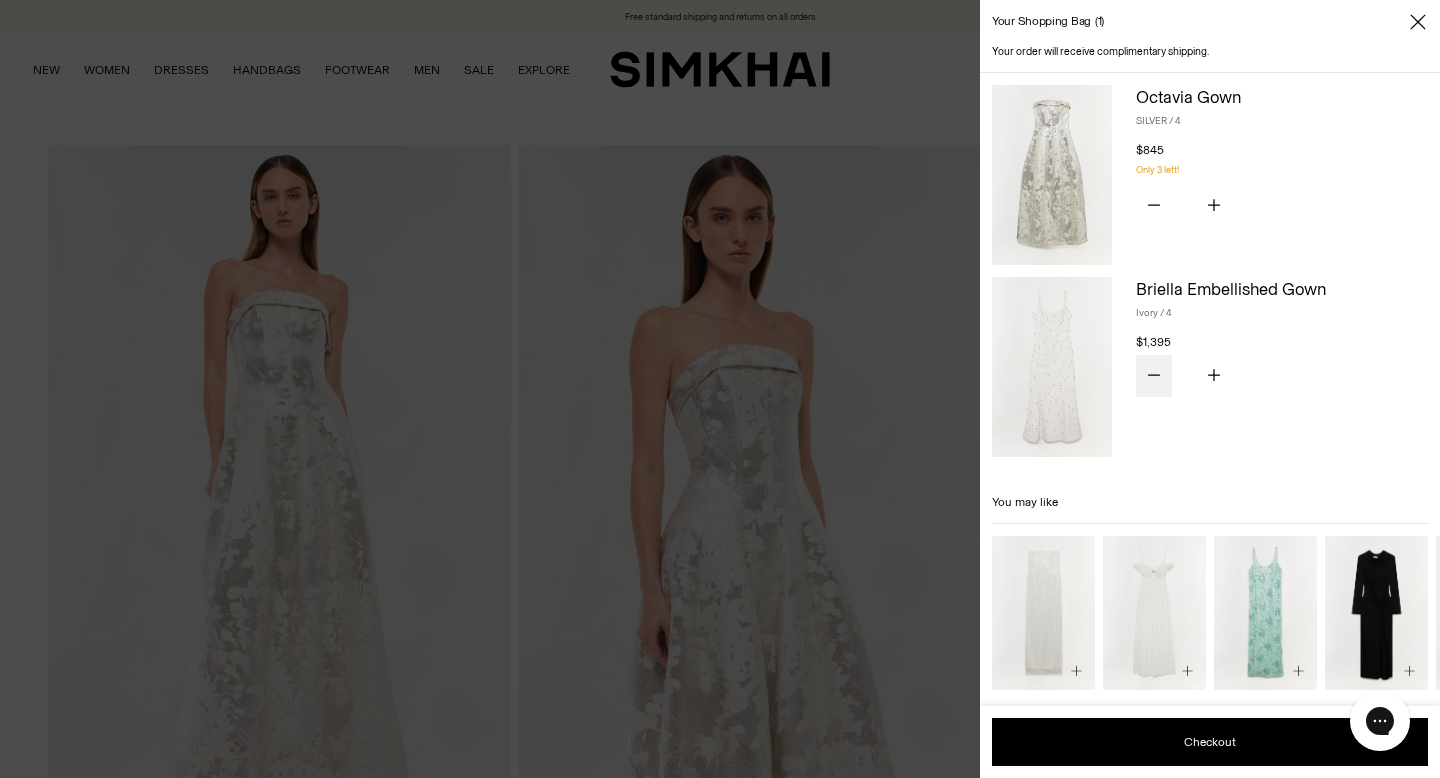 click 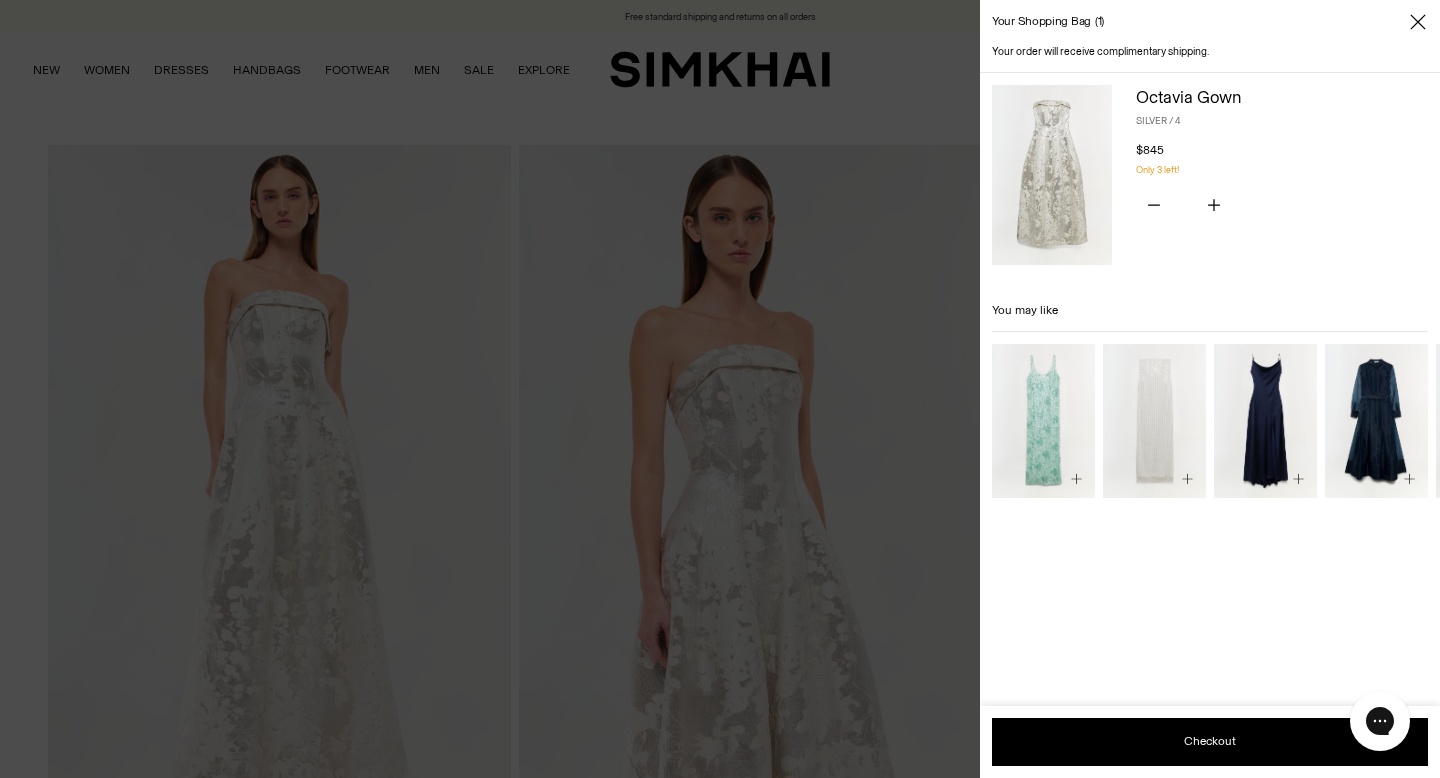 click at bounding box center (1052, 175) 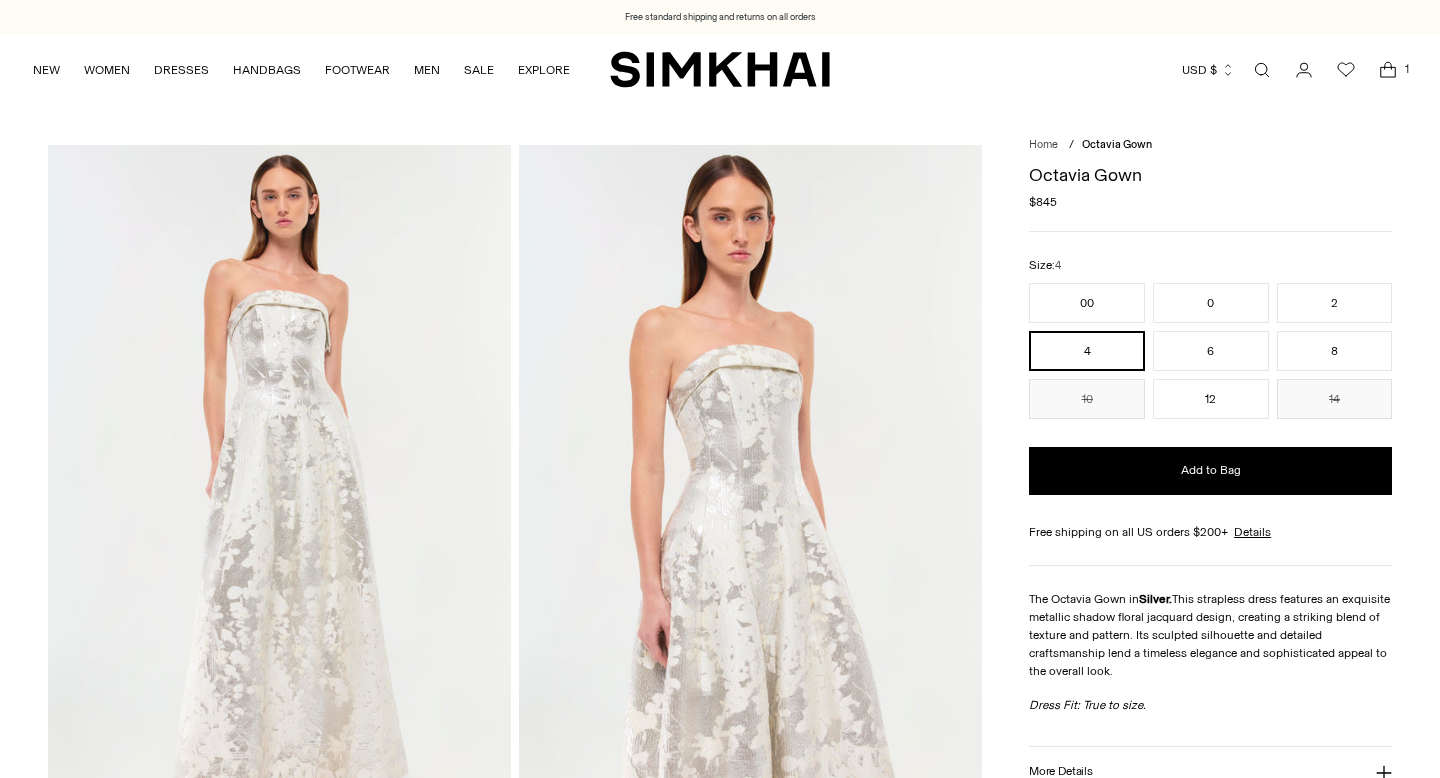 scroll, scrollTop: 0, scrollLeft: 0, axis: both 